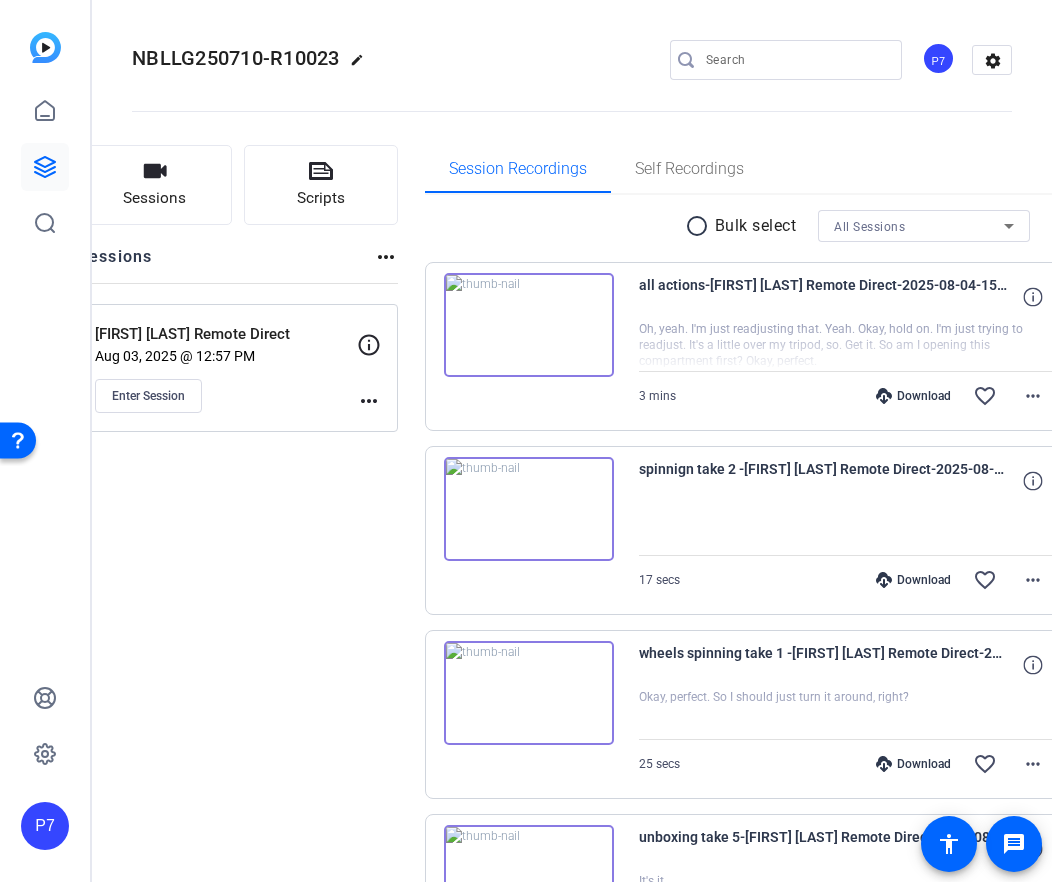 scroll, scrollTop: 0, scrollLeft: 0, axis: both 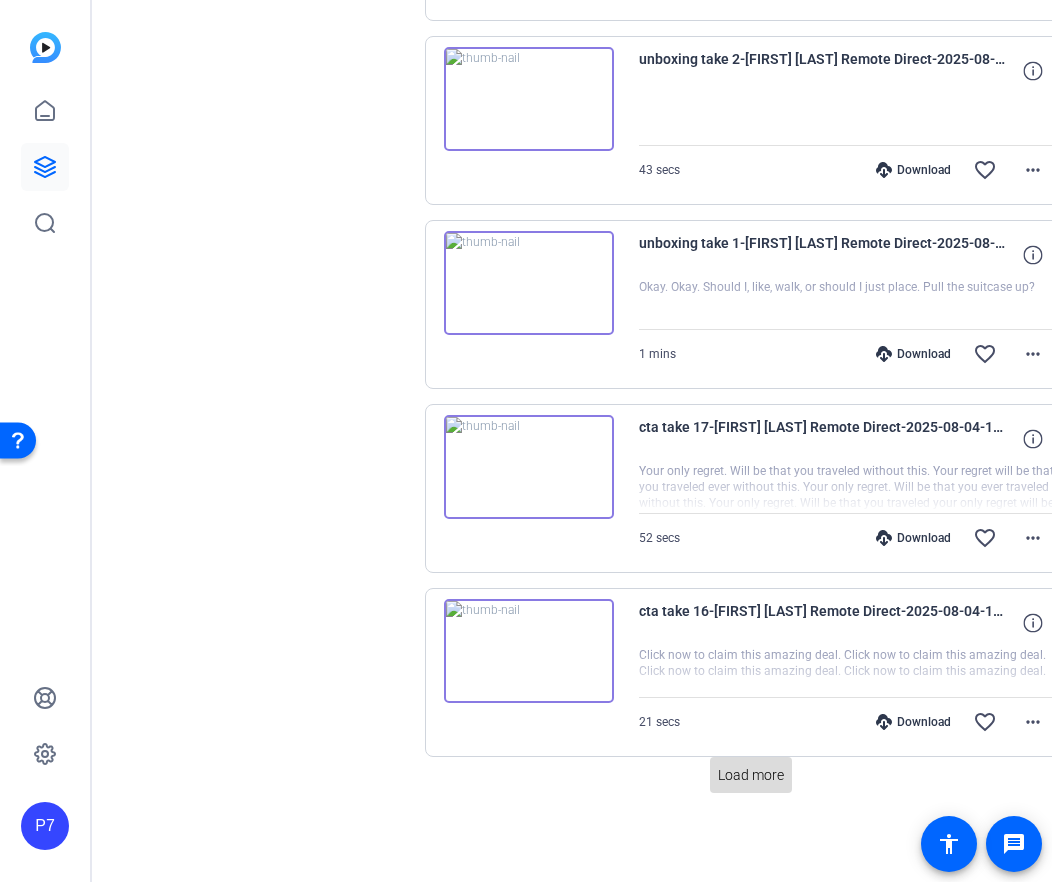 click at bounding box center [751, 775] 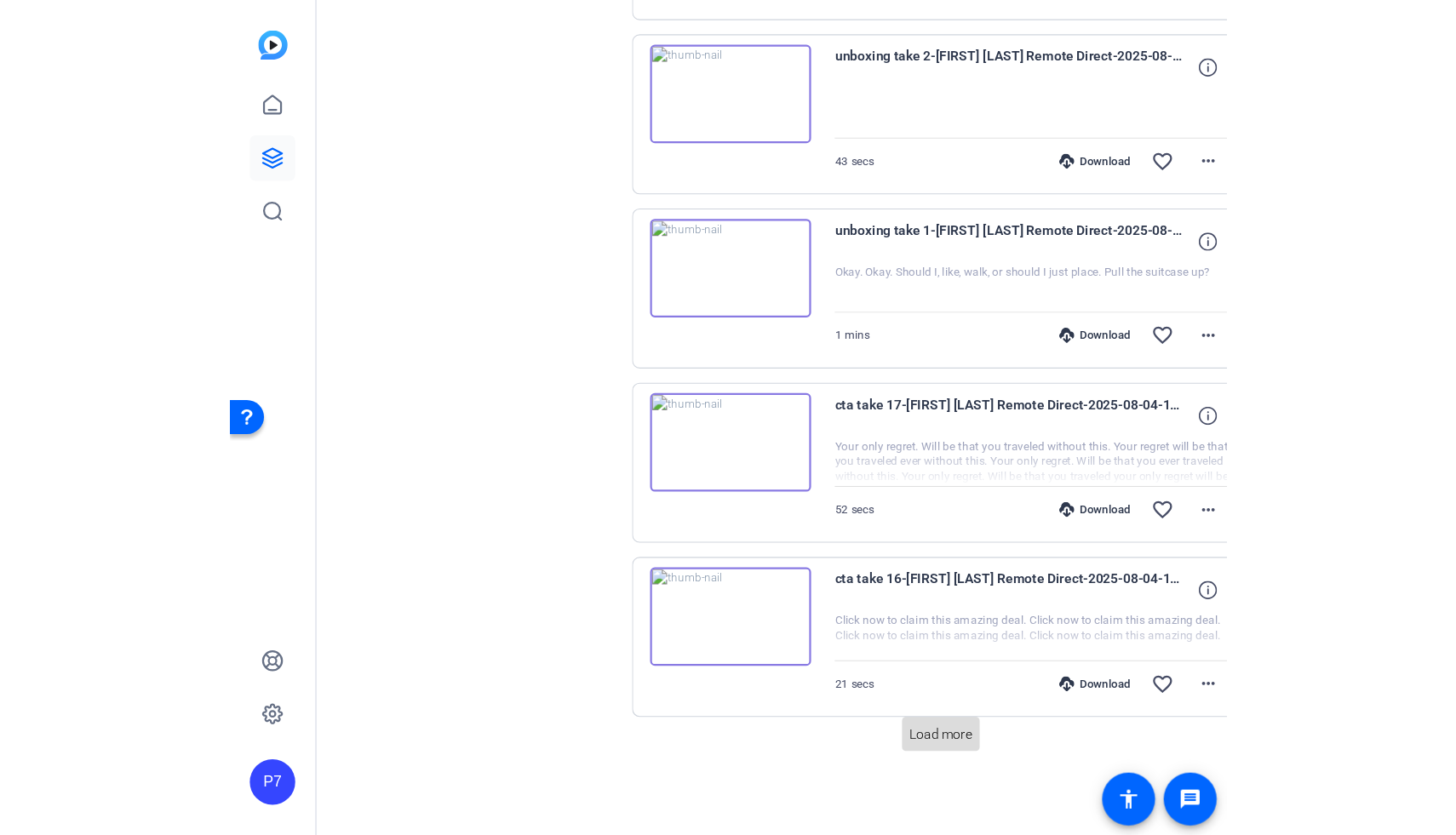 scroll, scrollTop: 1127, scrollLeft: 0, axis: vertical 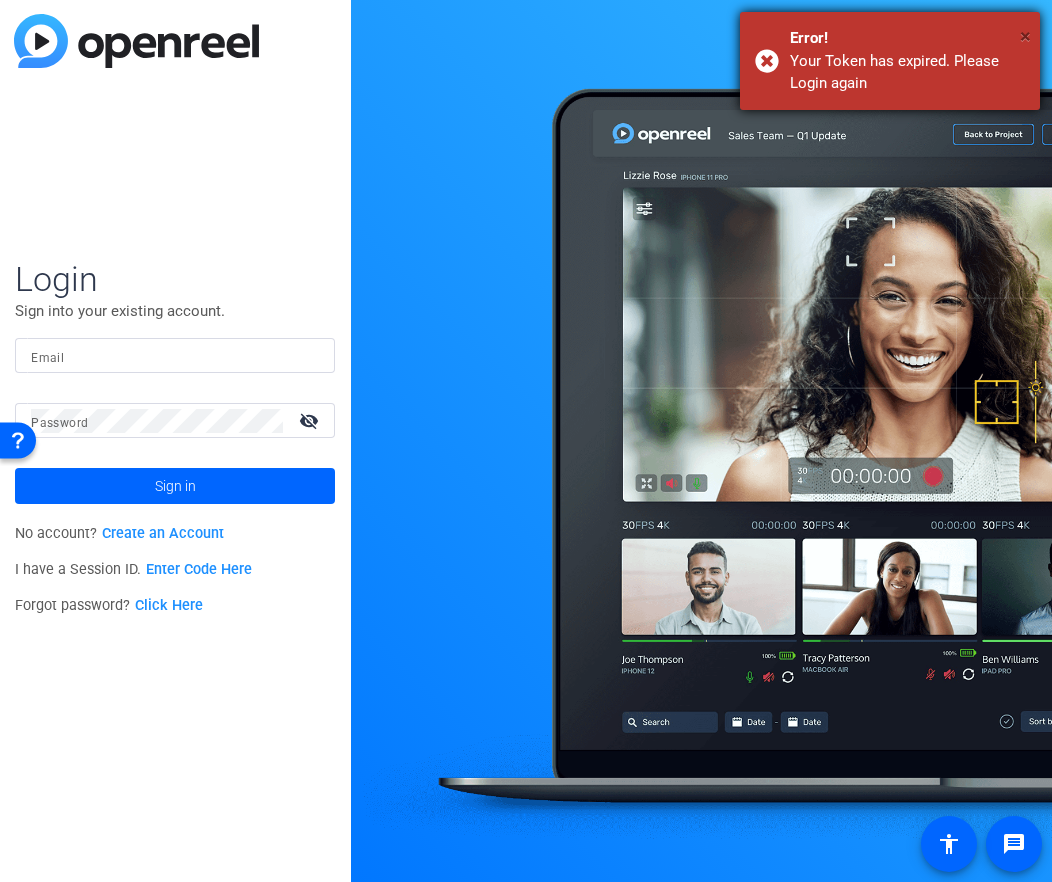 click on "×" at bounding box center [1025, 36] 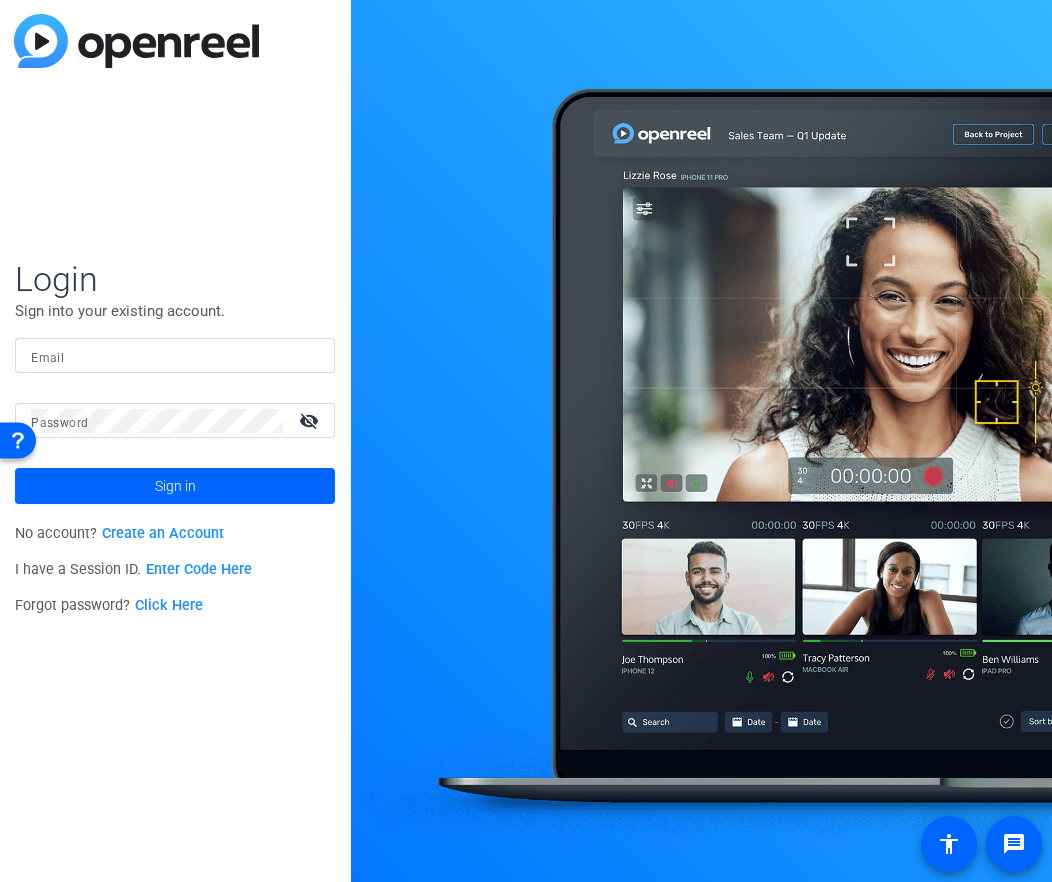 click 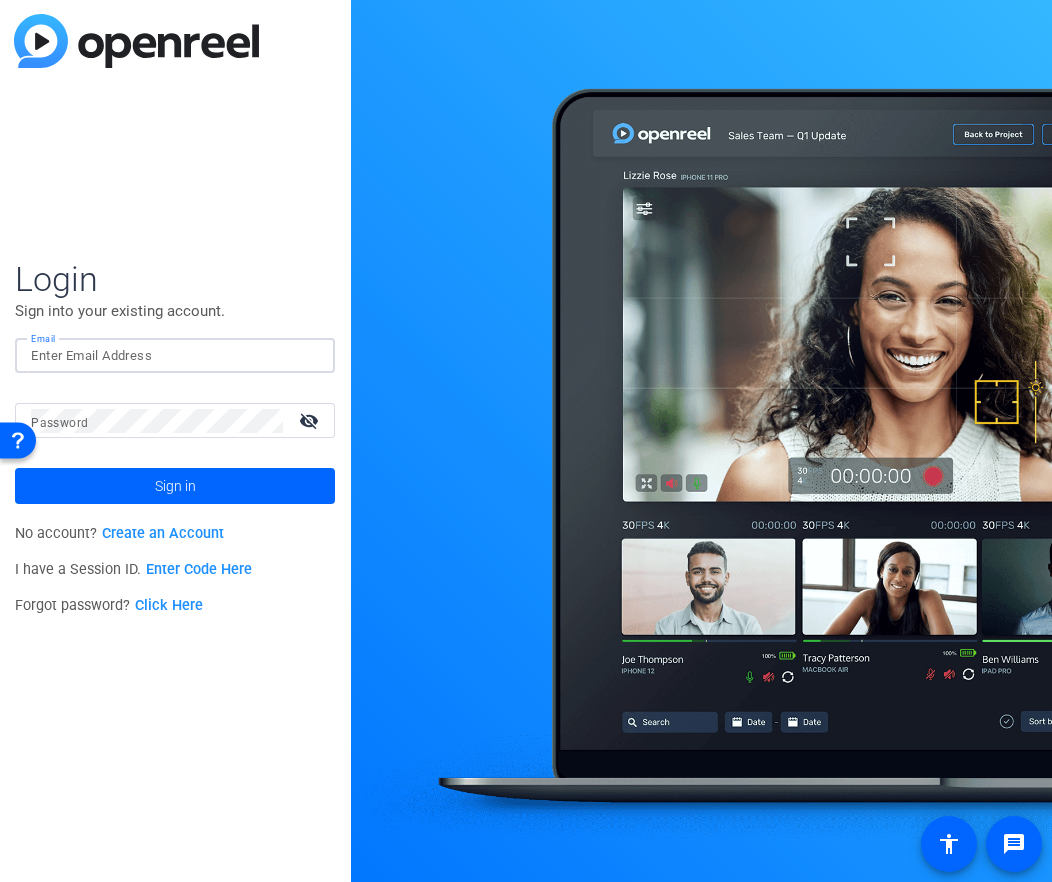 click on "Email" at bounding box center (175, 356) 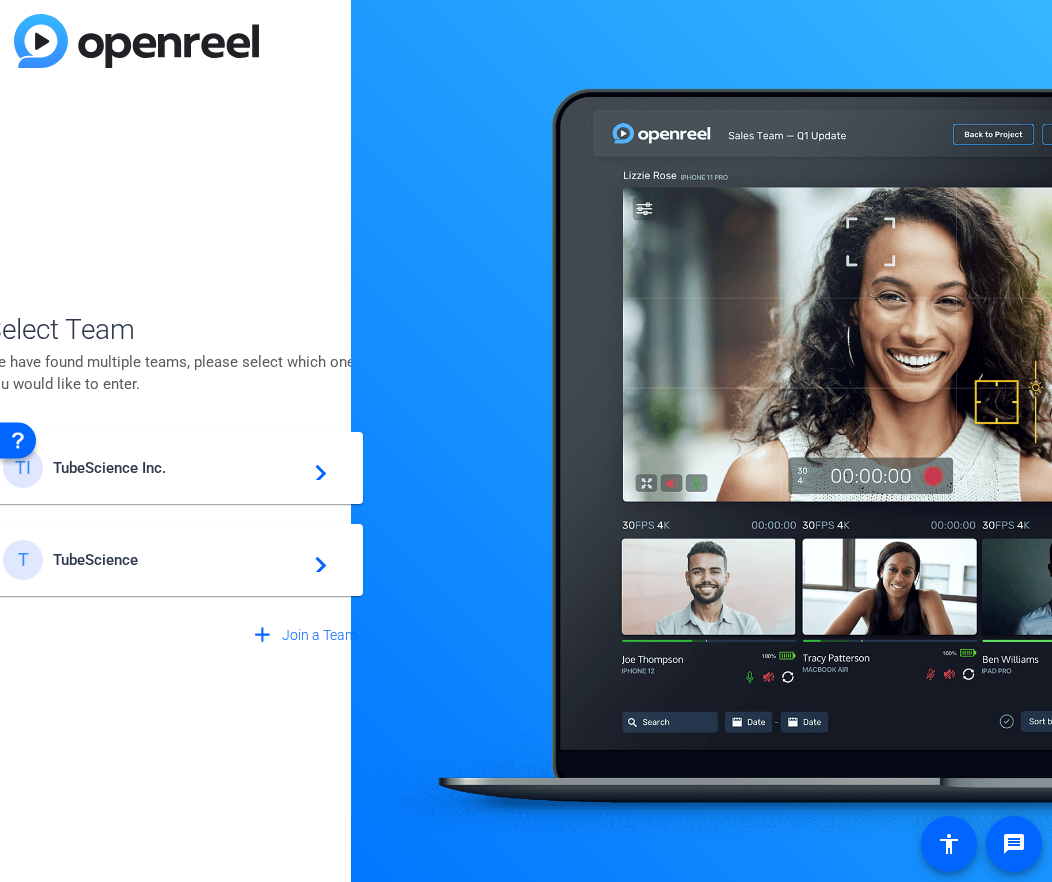 click on "TI TubeScience Inc.  navigate_next" 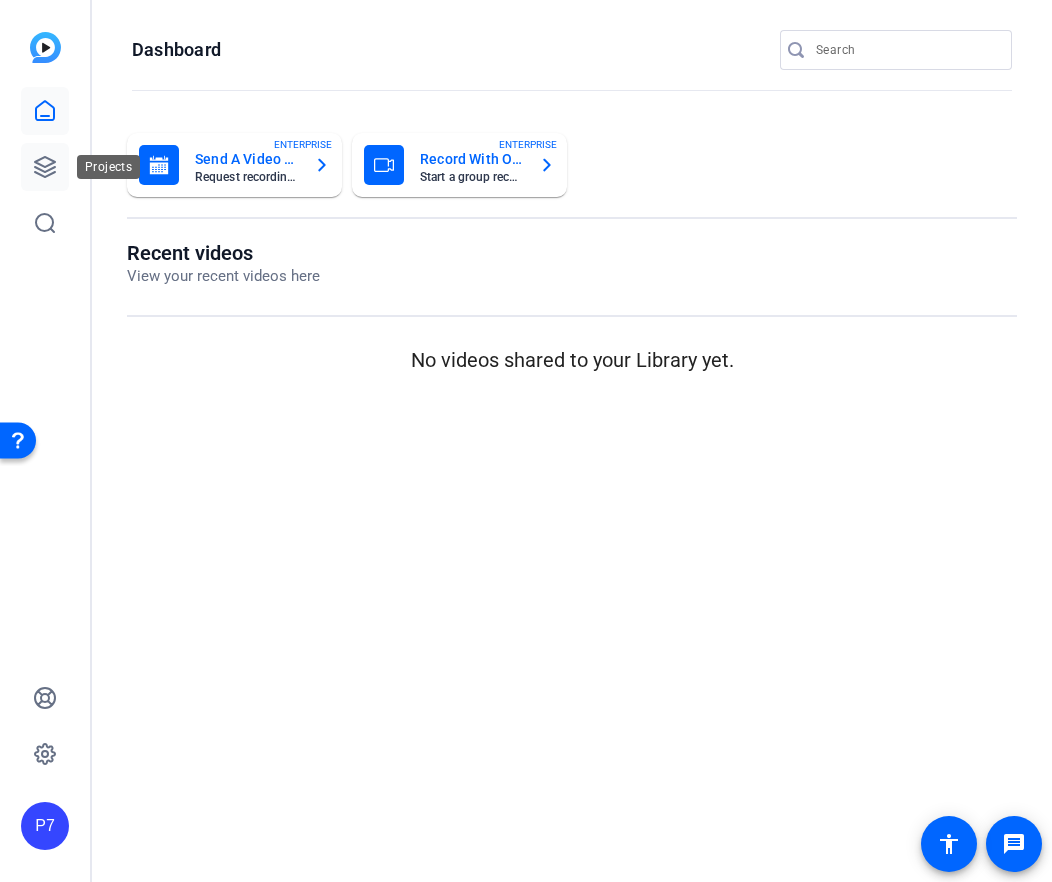 click 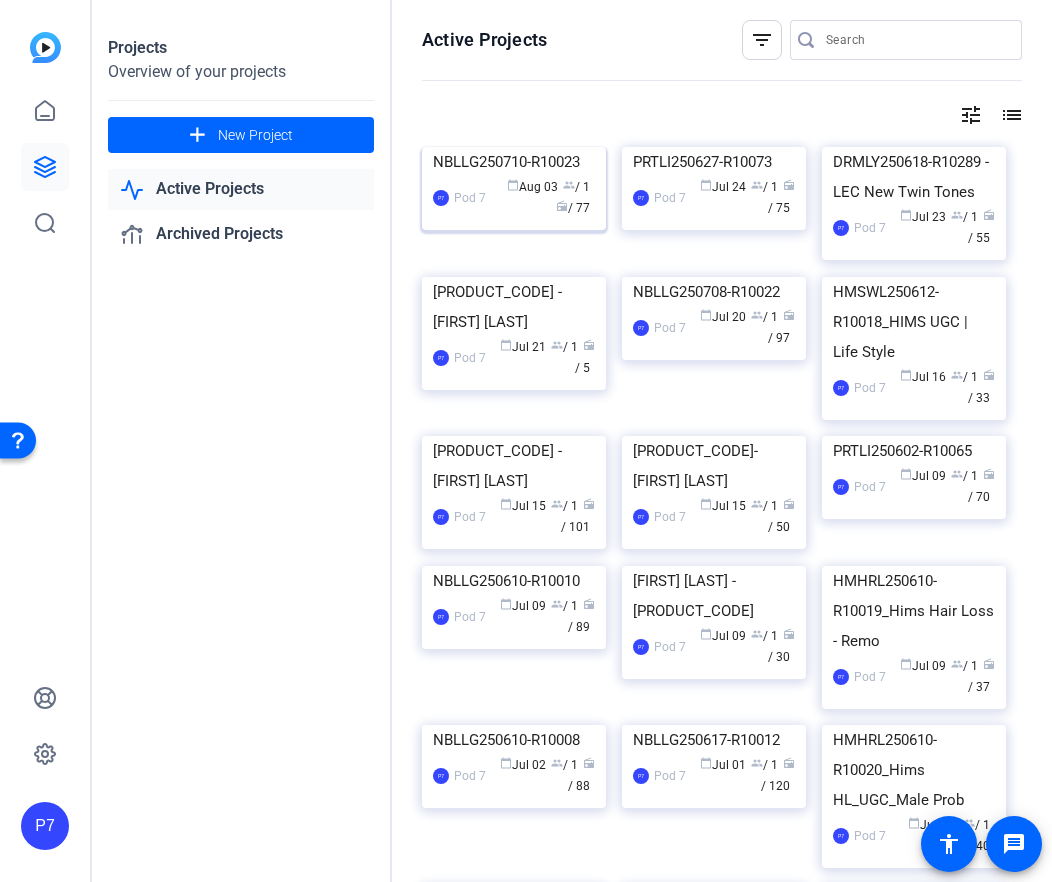 click 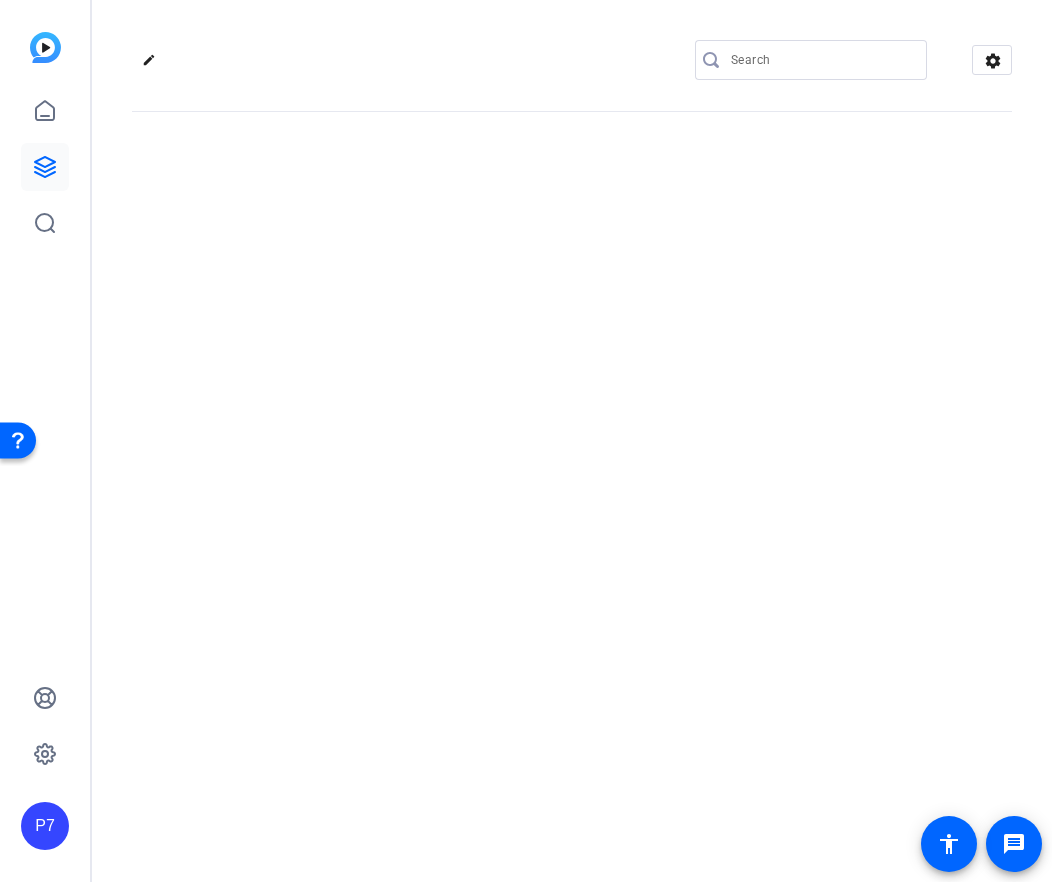 click on "edit
settings" 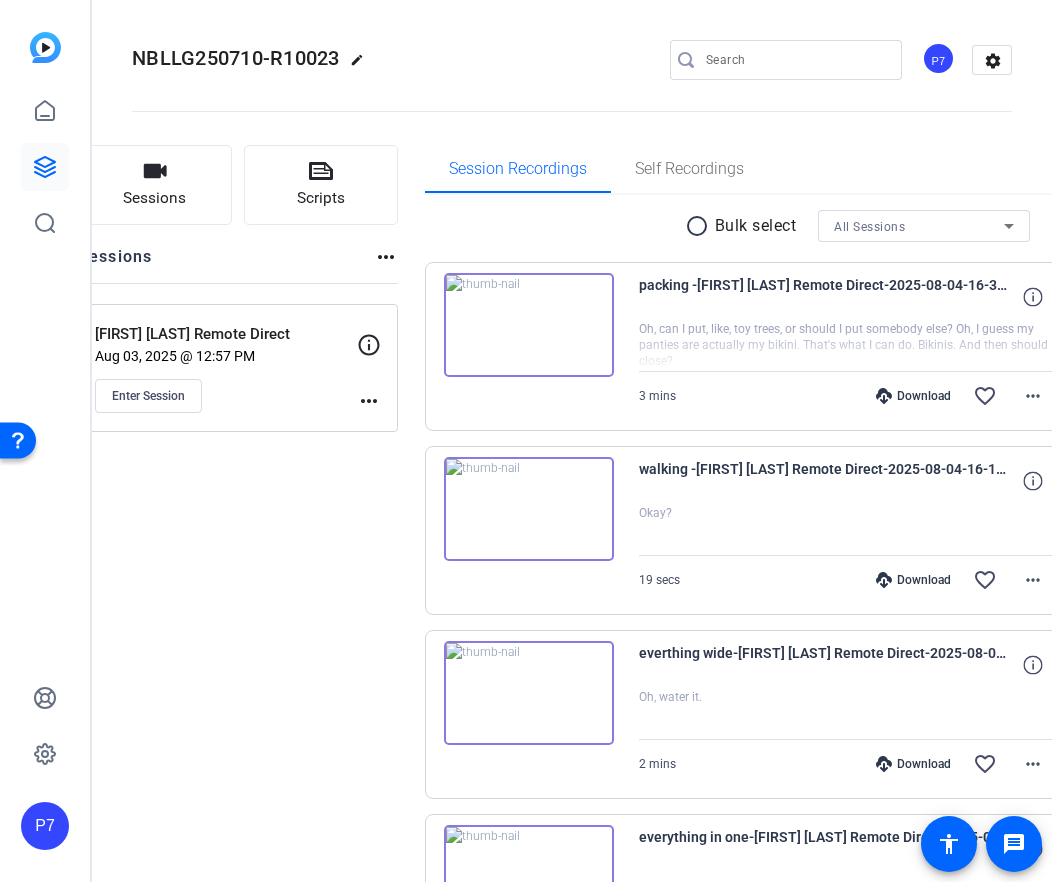 click on "Sessions
Scripts  Sessions more_horiz  [FIRST] [LAST] Remote Direct   Aug 03, 2025 @ 12:57 PM  Enter Session
more_horiz" 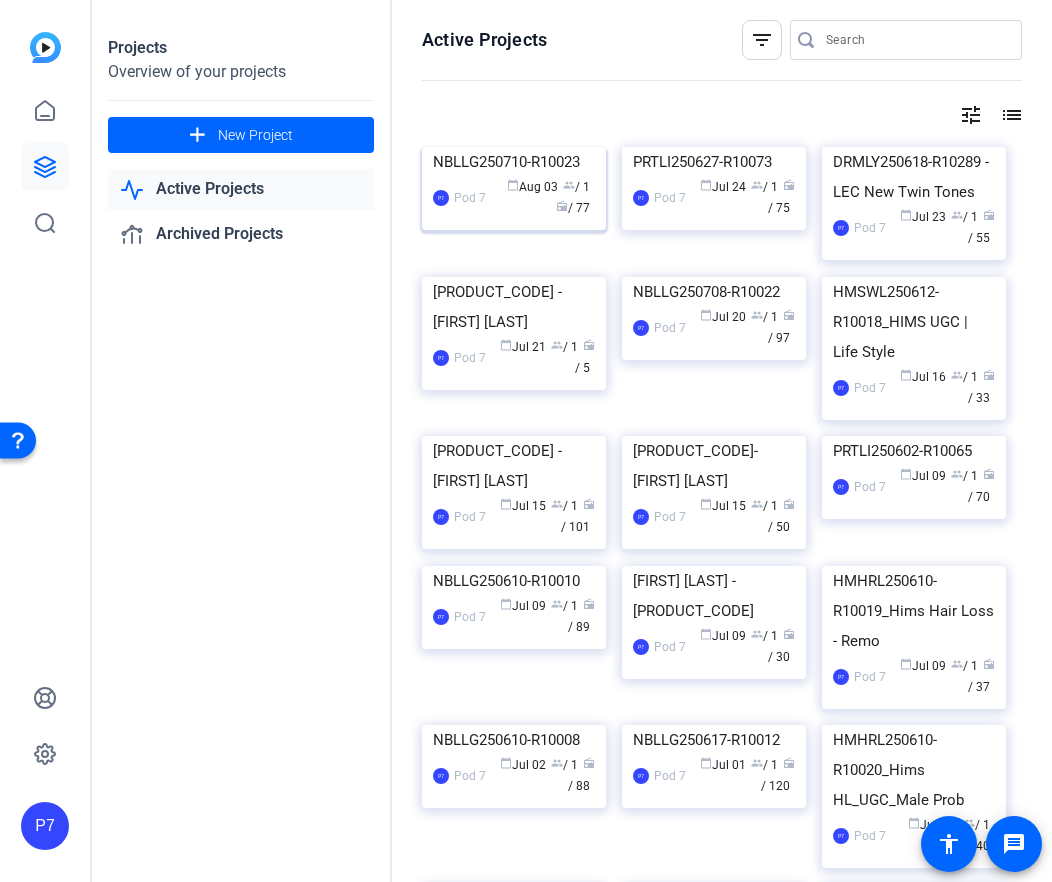 click 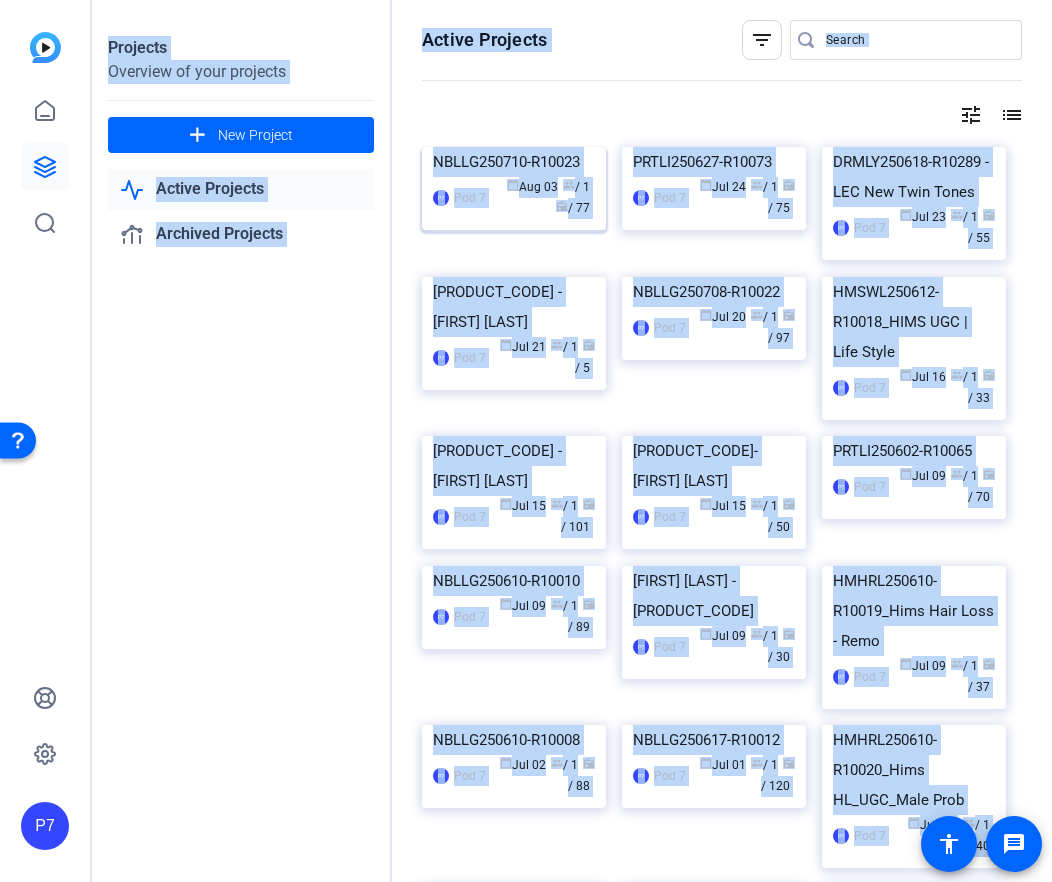 click on "Projects Overview of your projects add  New Project
Active Projects
Archived Projects  Active Projects  filter_list
tune list [PRODUCT_CODE]  P7  Pod 7 calendar_today  Aug 03  group  / 1  radio  / 77  [PRODUCT_CODE]  P7  Pod 7 calendar_today  Jul 24  group  / 1  radio  / 75  [PRODUCT_CODE] - LEC New Twin Tones  P7  Pod 7 calendar_today  Jul 23  group  / 1  radio  / 55  [PRODUCT_CODE] - [FIRST] [LAST]  P7  Pod 7 calendar_today  Jul 21  group  / 1  radio  / 5  [PRODUCT_CODE]  P7  Pod 7 calendar_today  Jul 20  group  / 1  radio  / 97  [PRODUCT_CODE]_HIMS UGC | Life Style  P7  Pod 7 calendar_today  Jul 16  group  / 1  radio  / 33  [PRODUCT_CODE] - [FIRST] [LAST]  P7  Pod 7 calendar_today  Jul 15  group  / 1  radio  / 101  [PRODUCT_CODE]  P7  Pod 7 calendar_today  Jul 15  group  / 1  radio  / 50  [PRODUCT_CODE]  P7  Pod 7 calendar_today  Jul 09  group  / 1  radio  / 70  [PRODUCT_CODE]  P7  Pod 7 calendar_today  Jul 09  group  / 1" 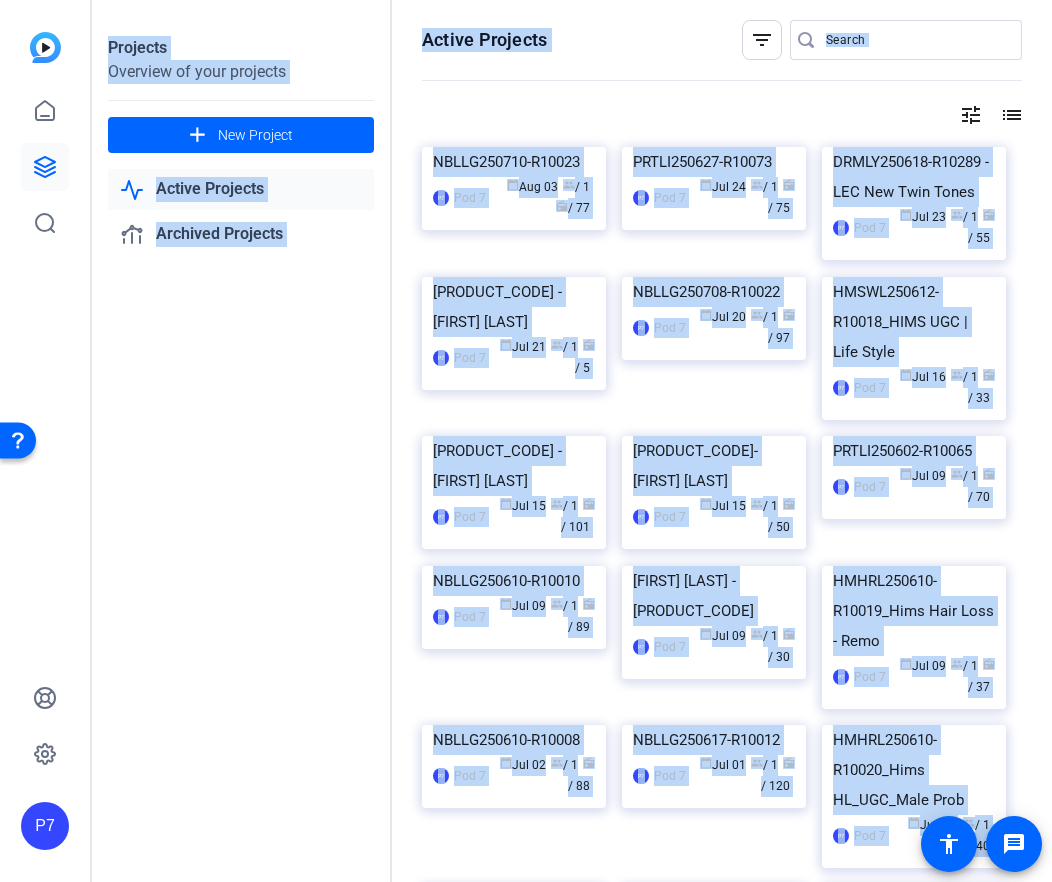 click on "Projects Overview of your projects add  New Project
Active Projects
Archived Projects" 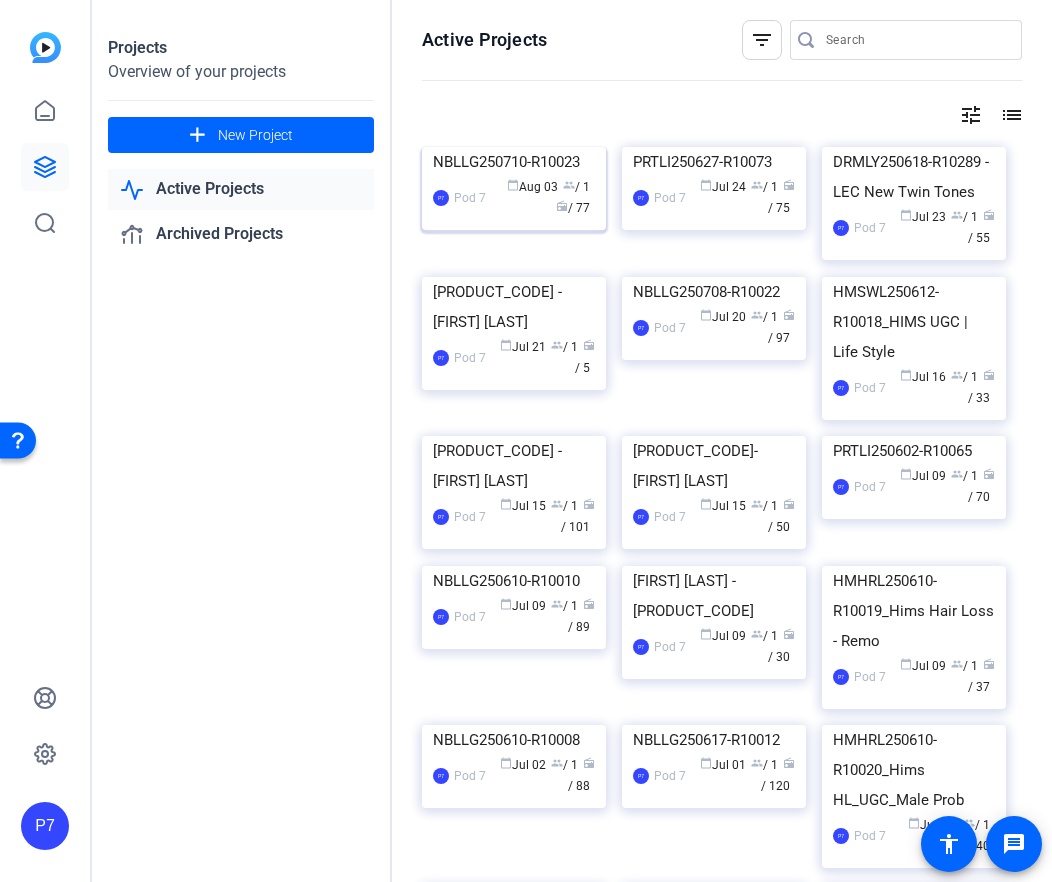 click 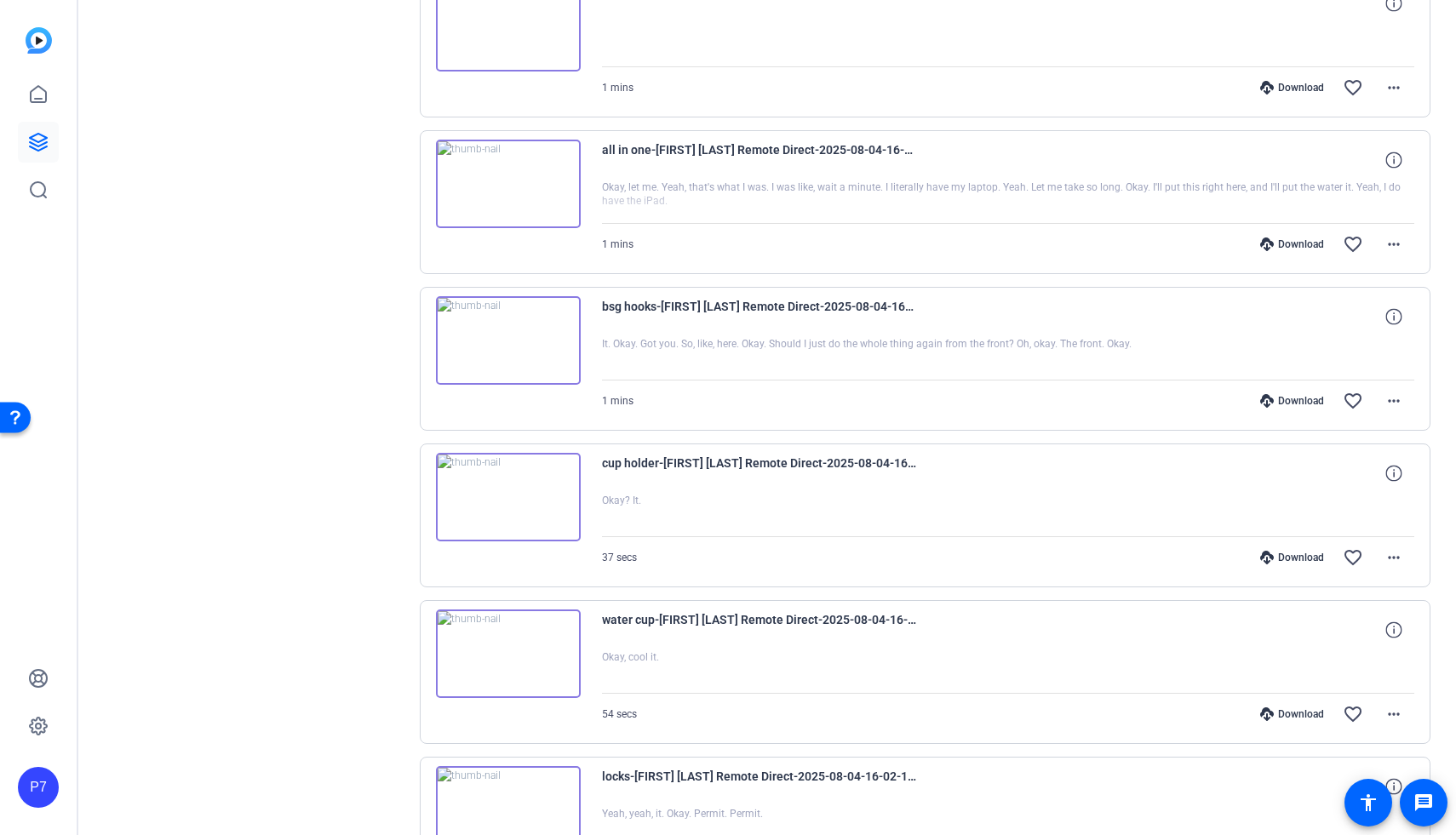 scroll, scrollTop: 1048, scrollLeft: 0, axis: vertical 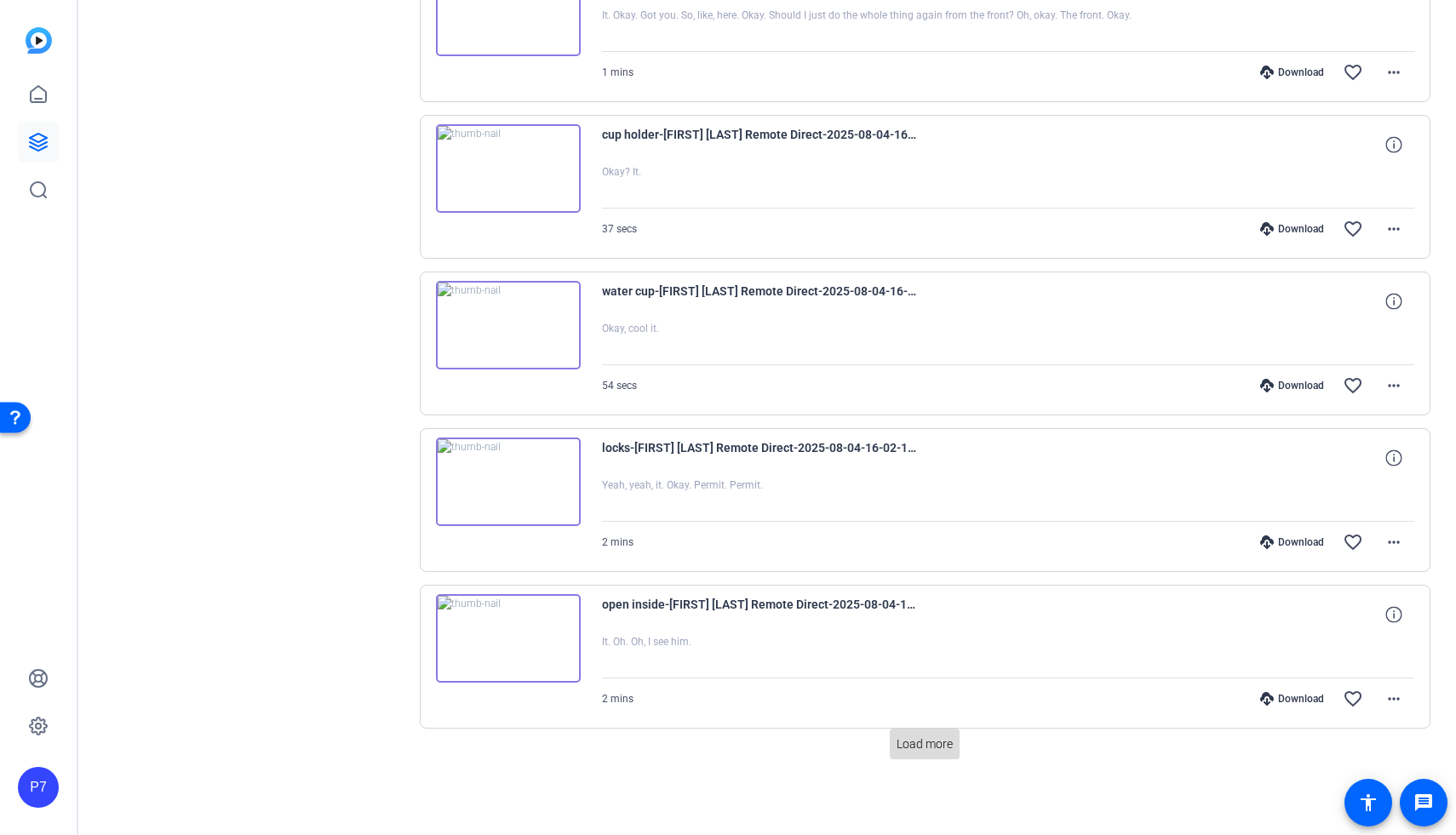 click on "Load more" at bounding box center (925, 744) 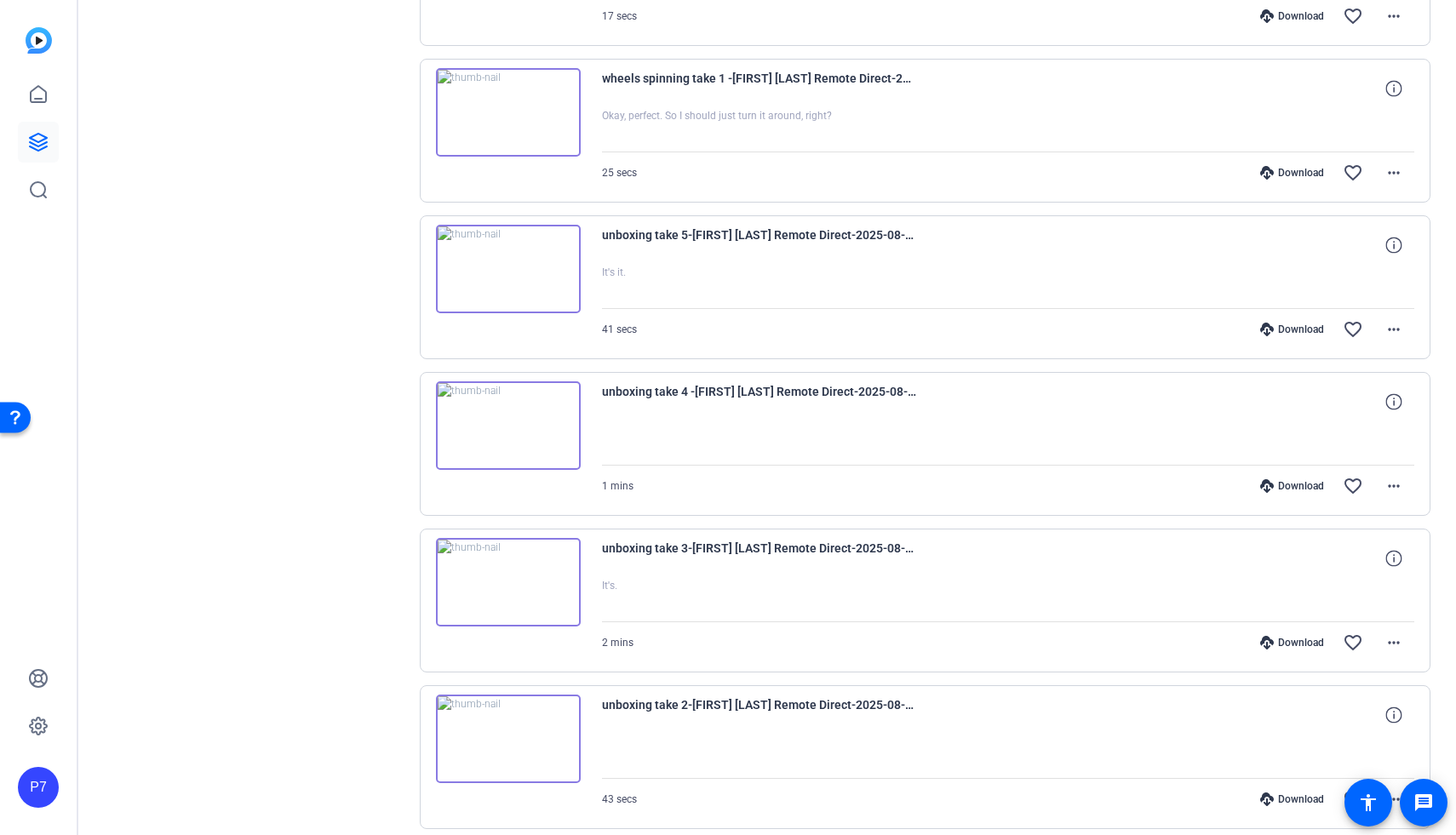 scroll, scrollTop: 2614, scrollLeft: 0, axis: vertical 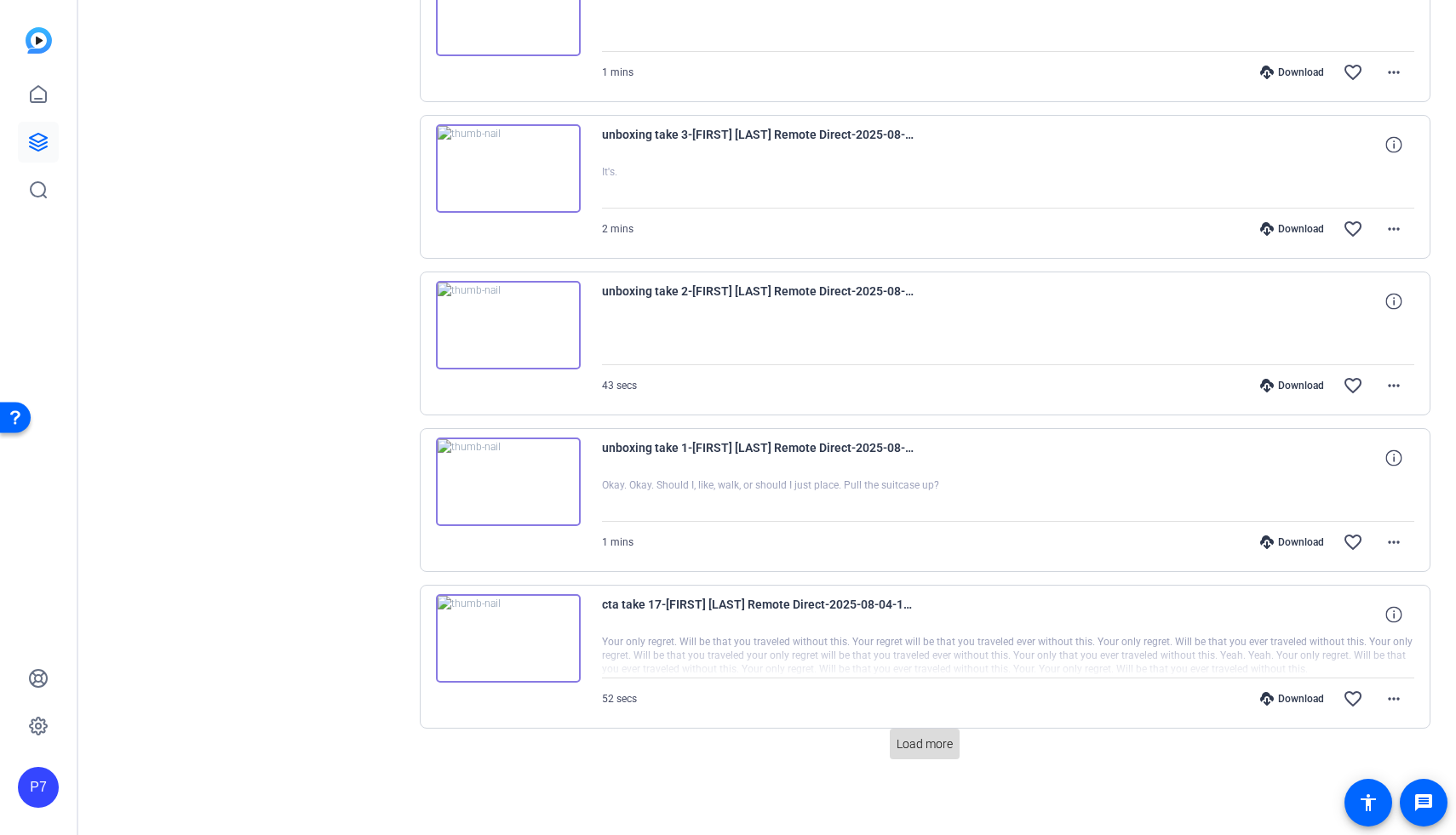 click on "Load more" at bounding box center [925, 744] 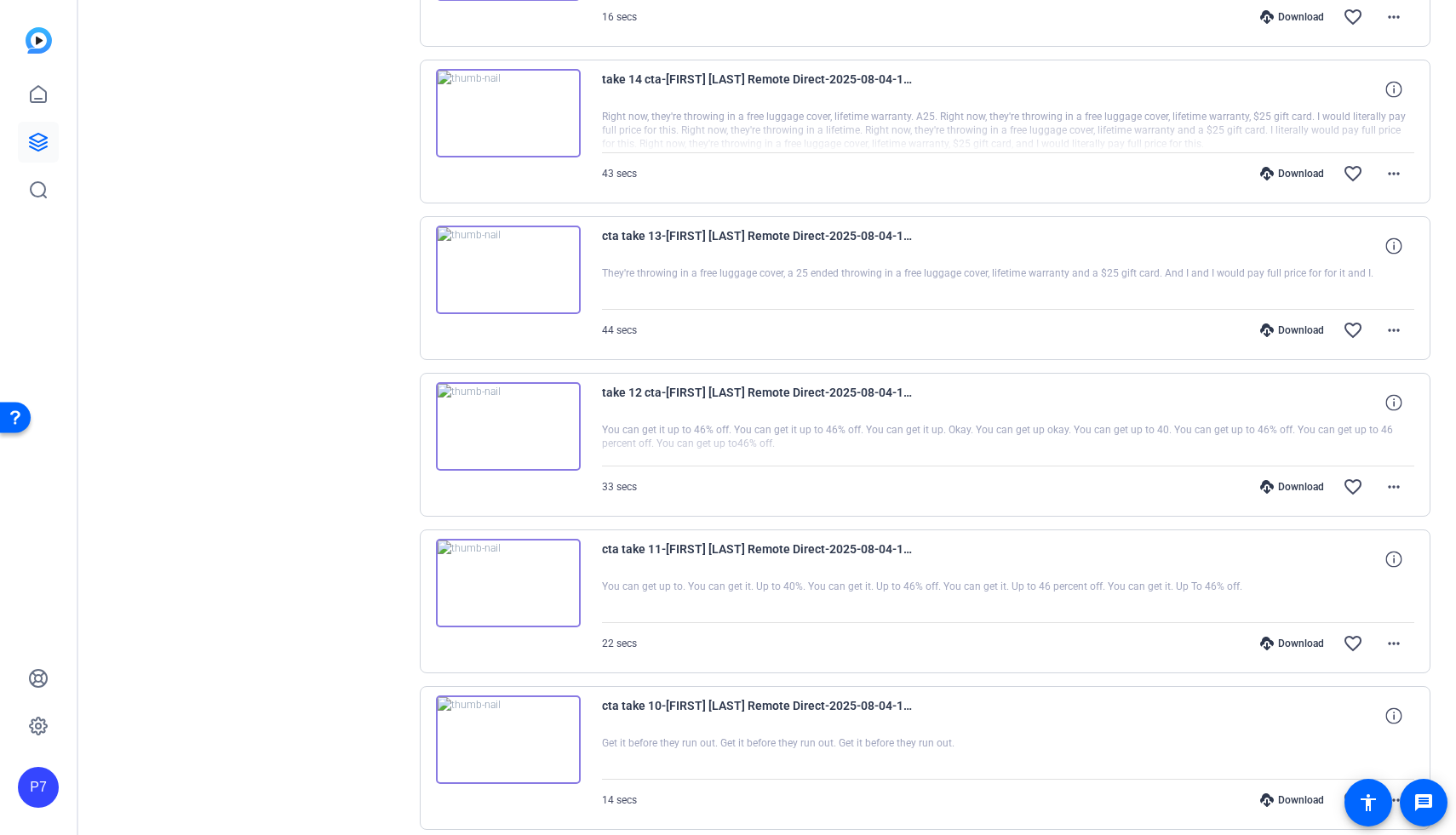 scroll, scrollTop: 4180, scrollLeft: 0, axis: vertical 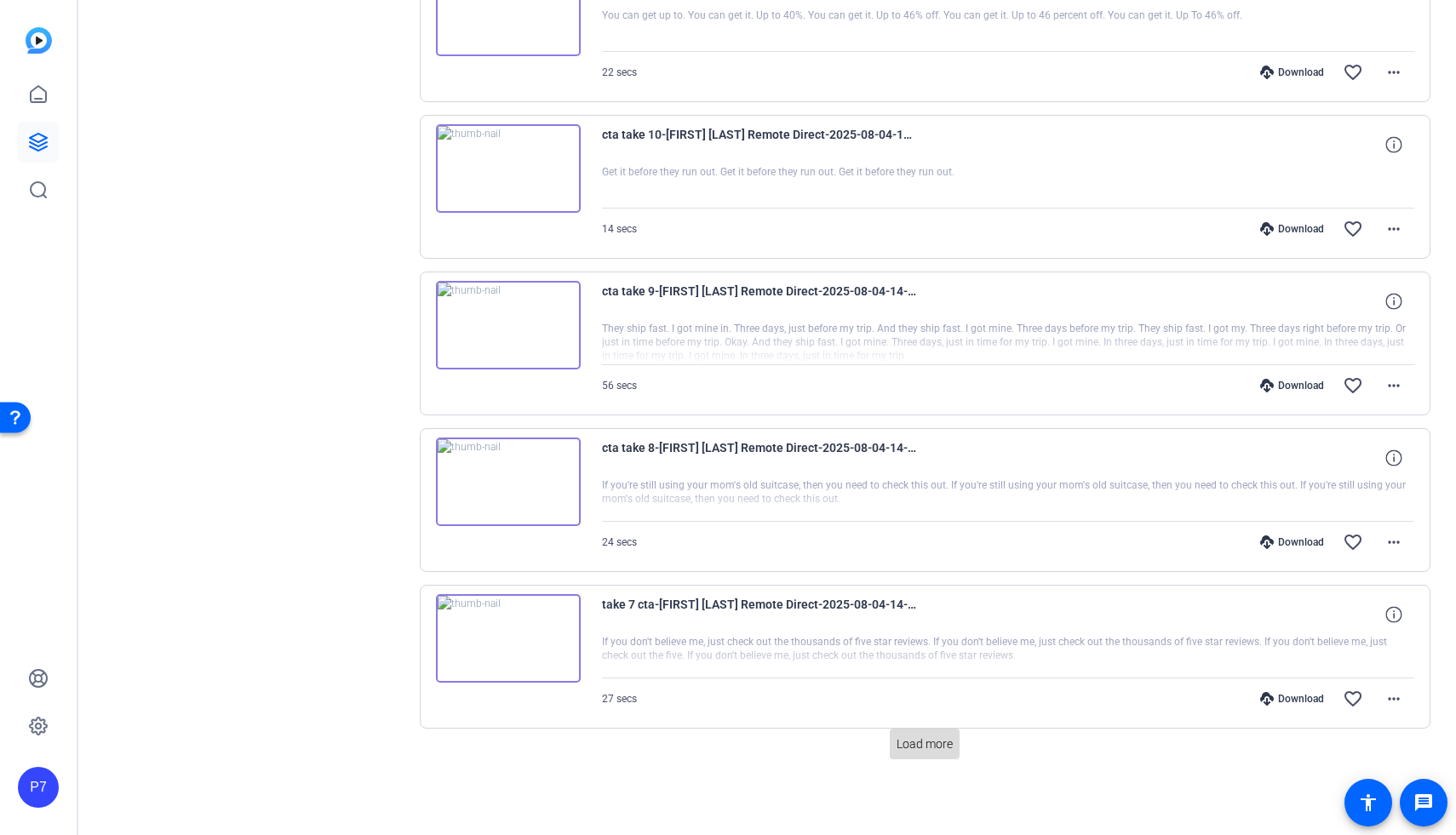 click on "Load more" at bounding box center (925, 744) 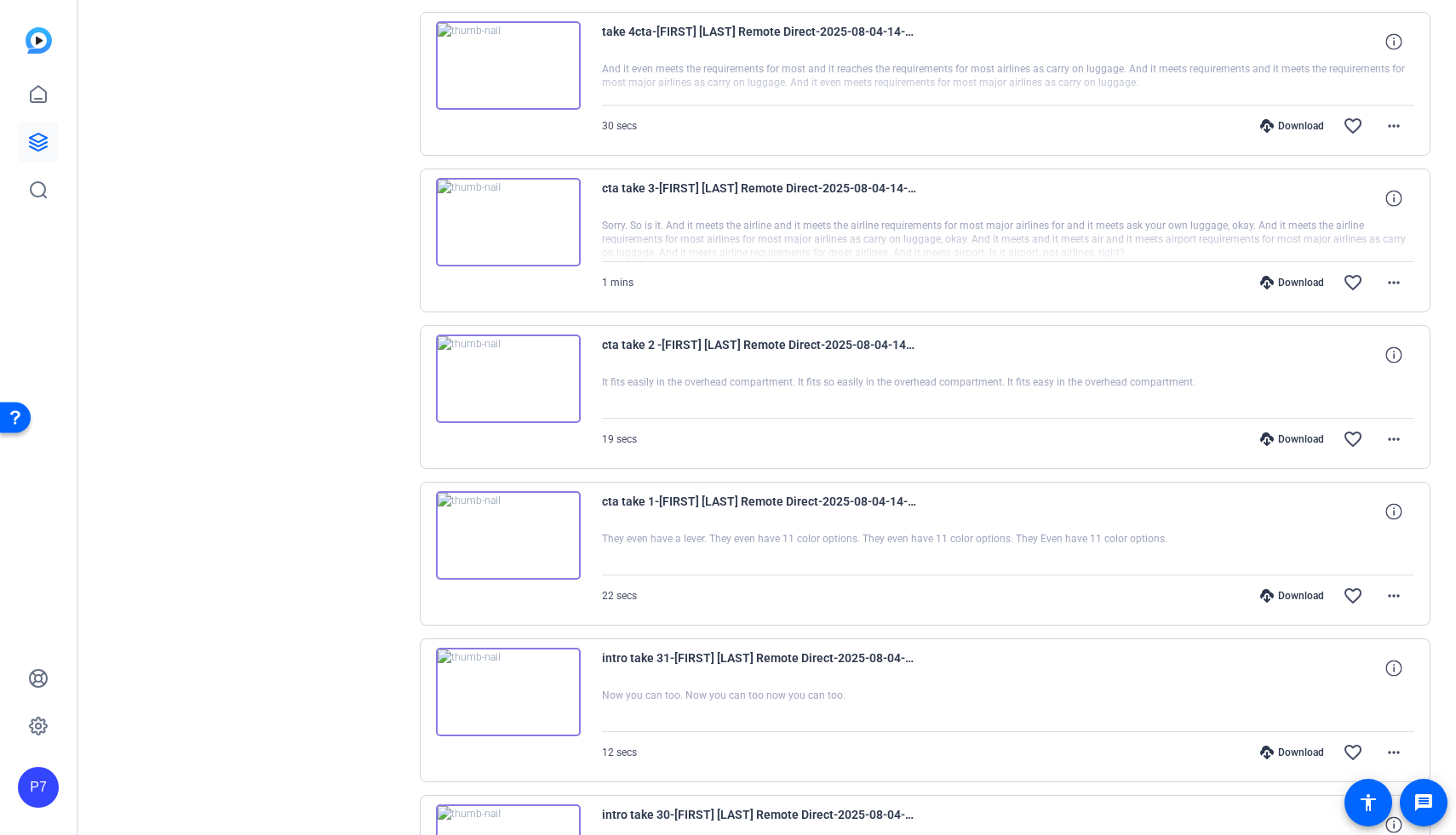 scroll, scrollTop: 5746, scrollLeft: 0, axis: vertical 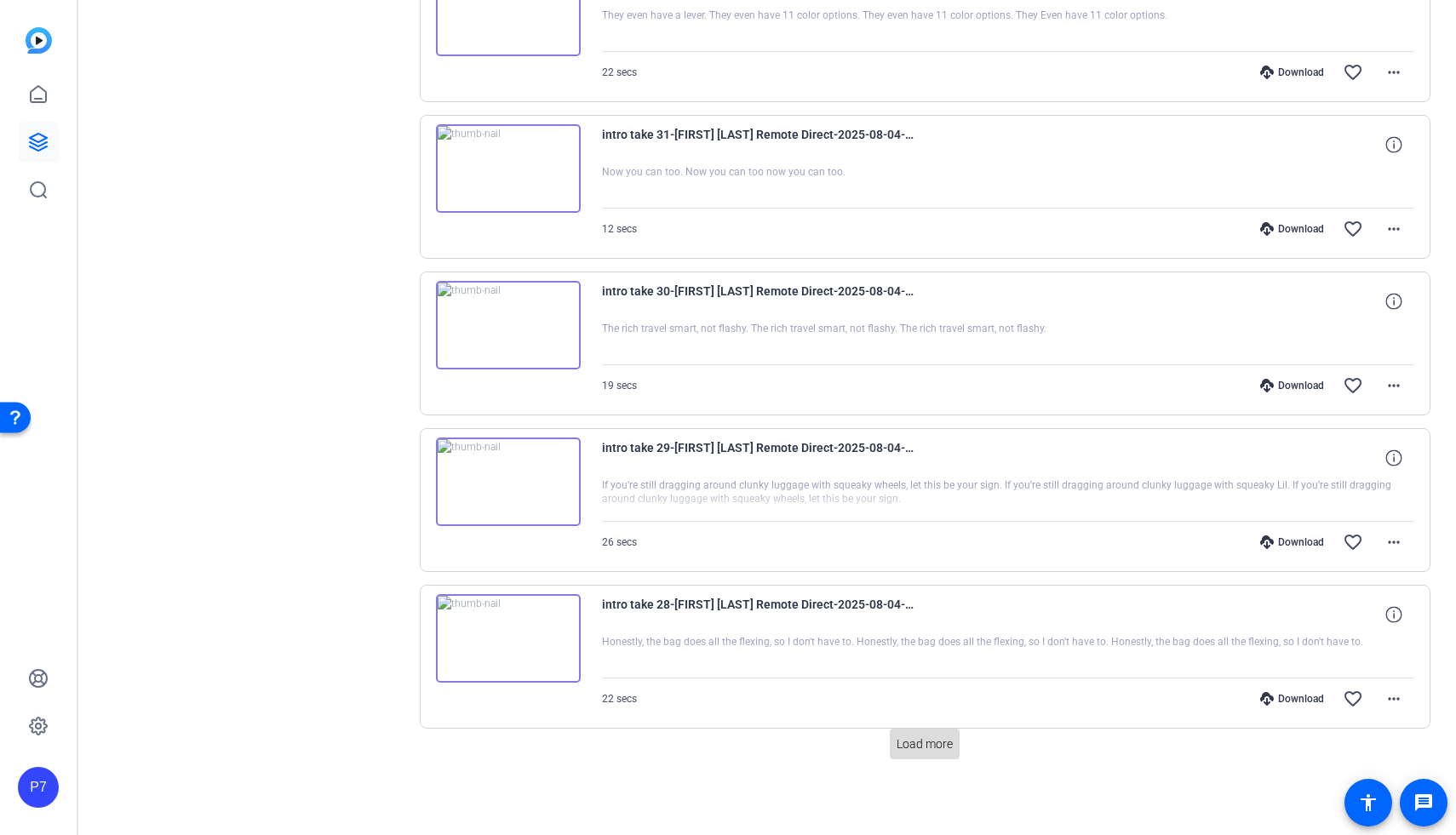 click on "Load more" at bounding box center (925, 744) 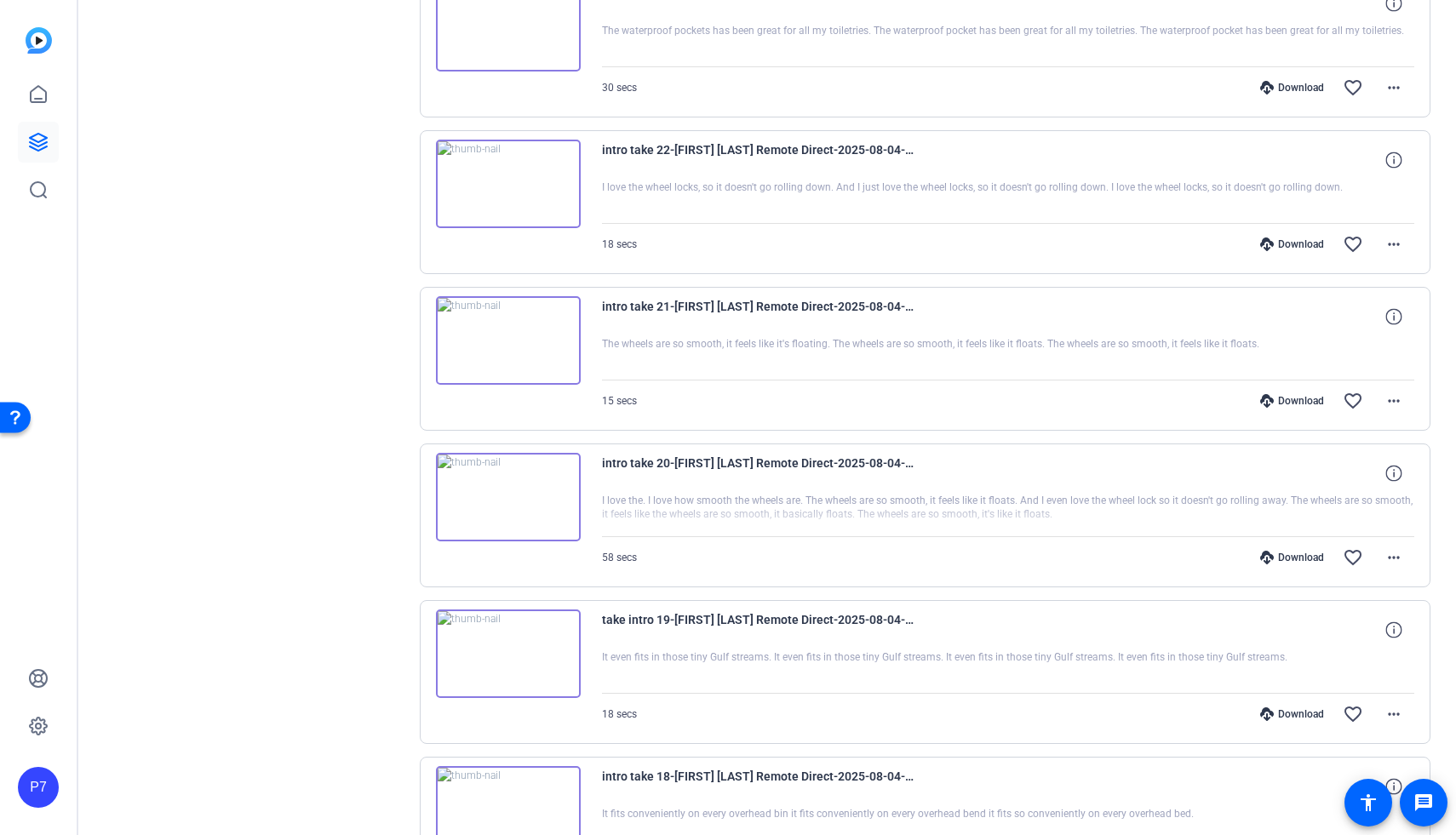 scroll, scrollTop: 7312, scrollLeft: 0, axis: vertical 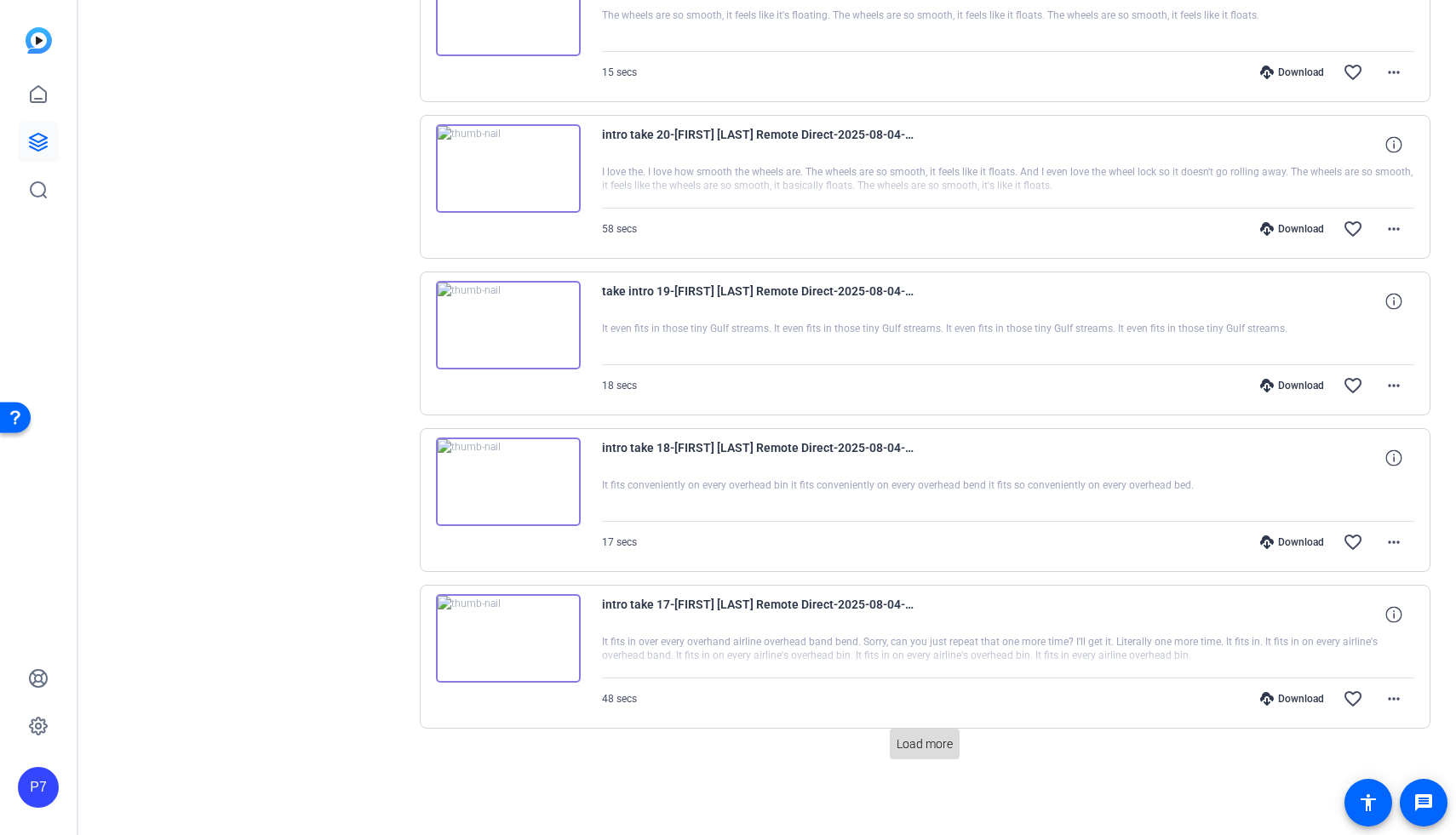 click on "Load more" at bounding box center (925, 744) 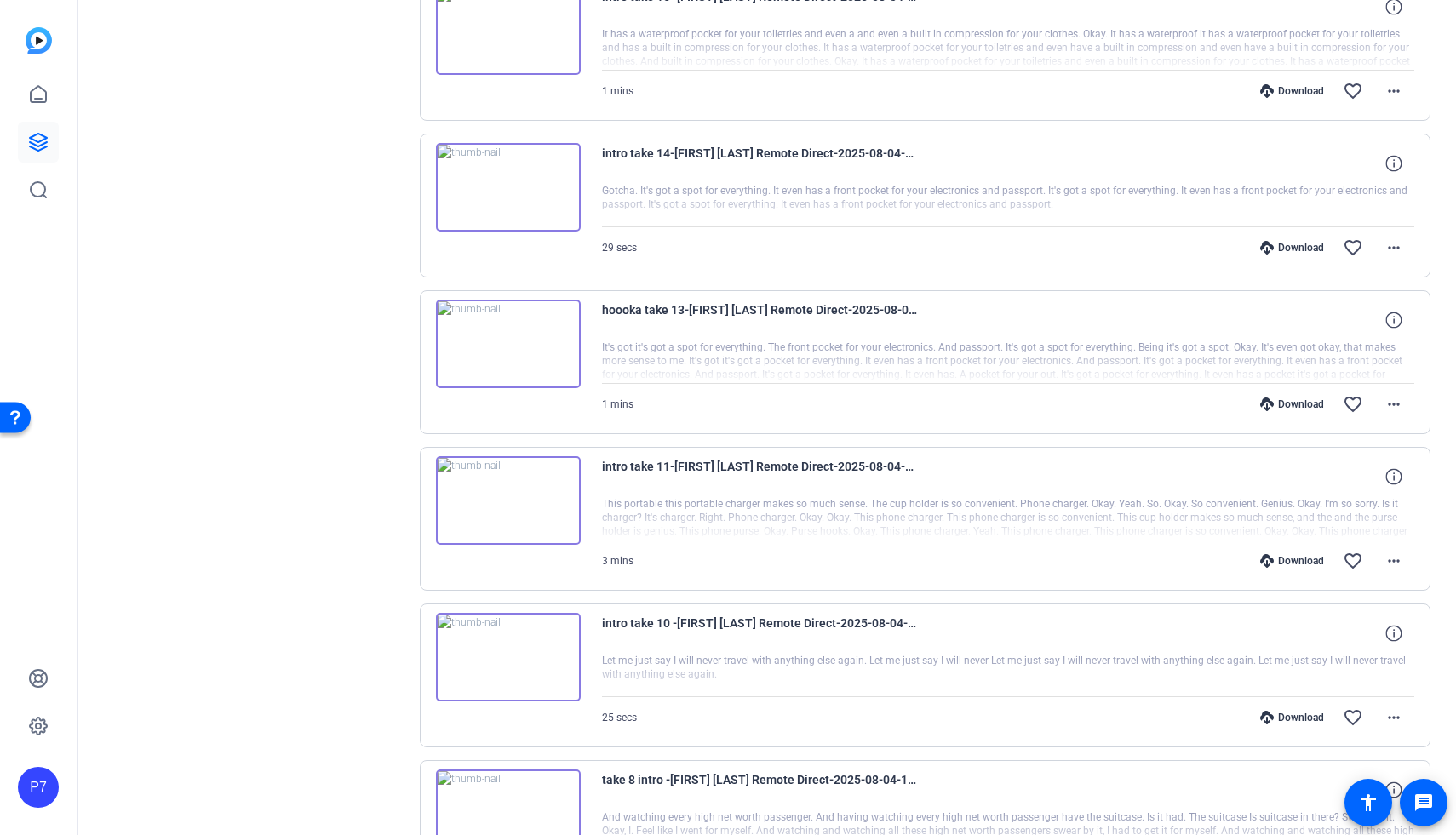 scroll, scrollTop: 8879, scrollLeft: 0, axis: vertical 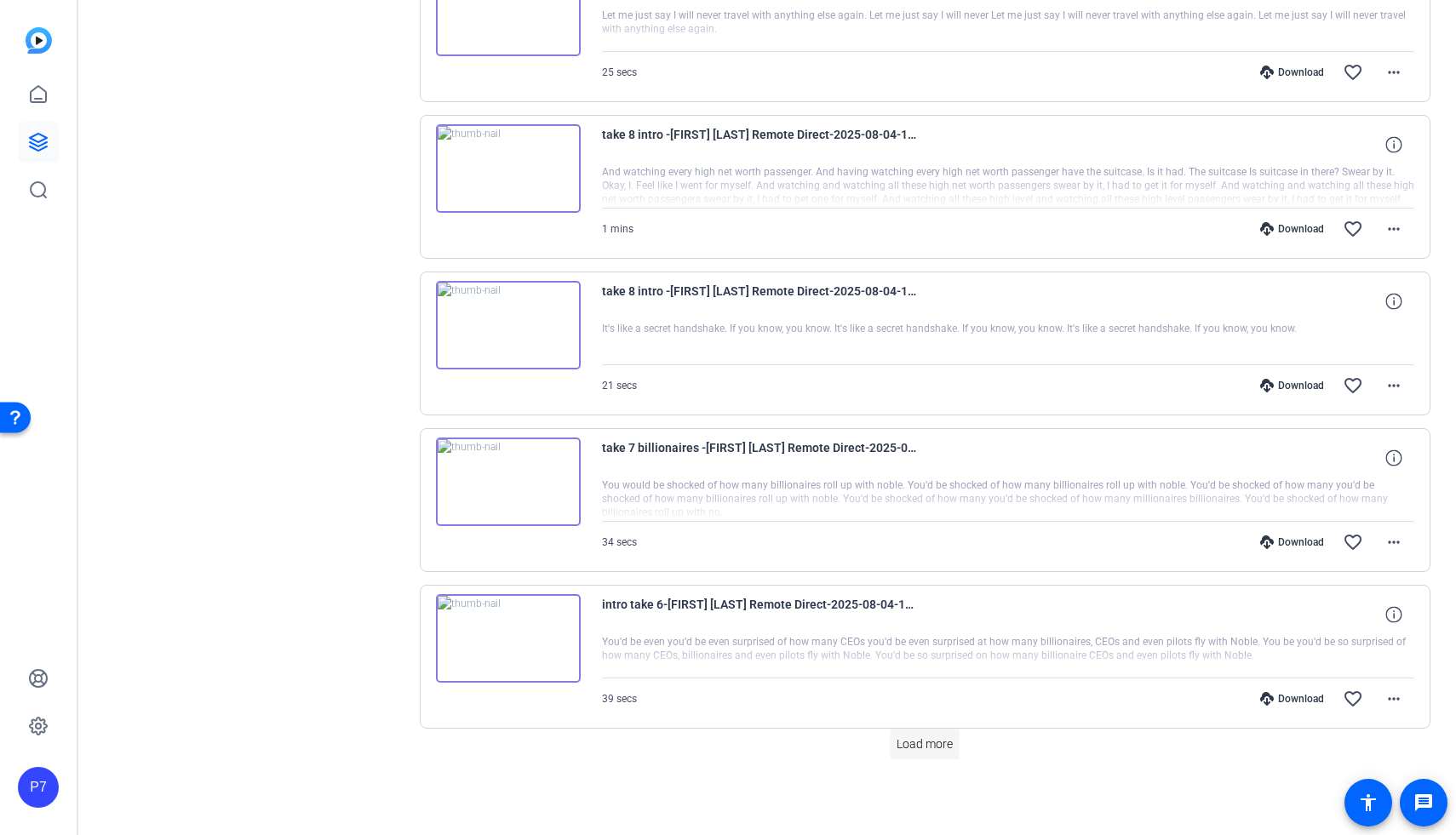 click on "Load more" at bounding box center [925, 744] 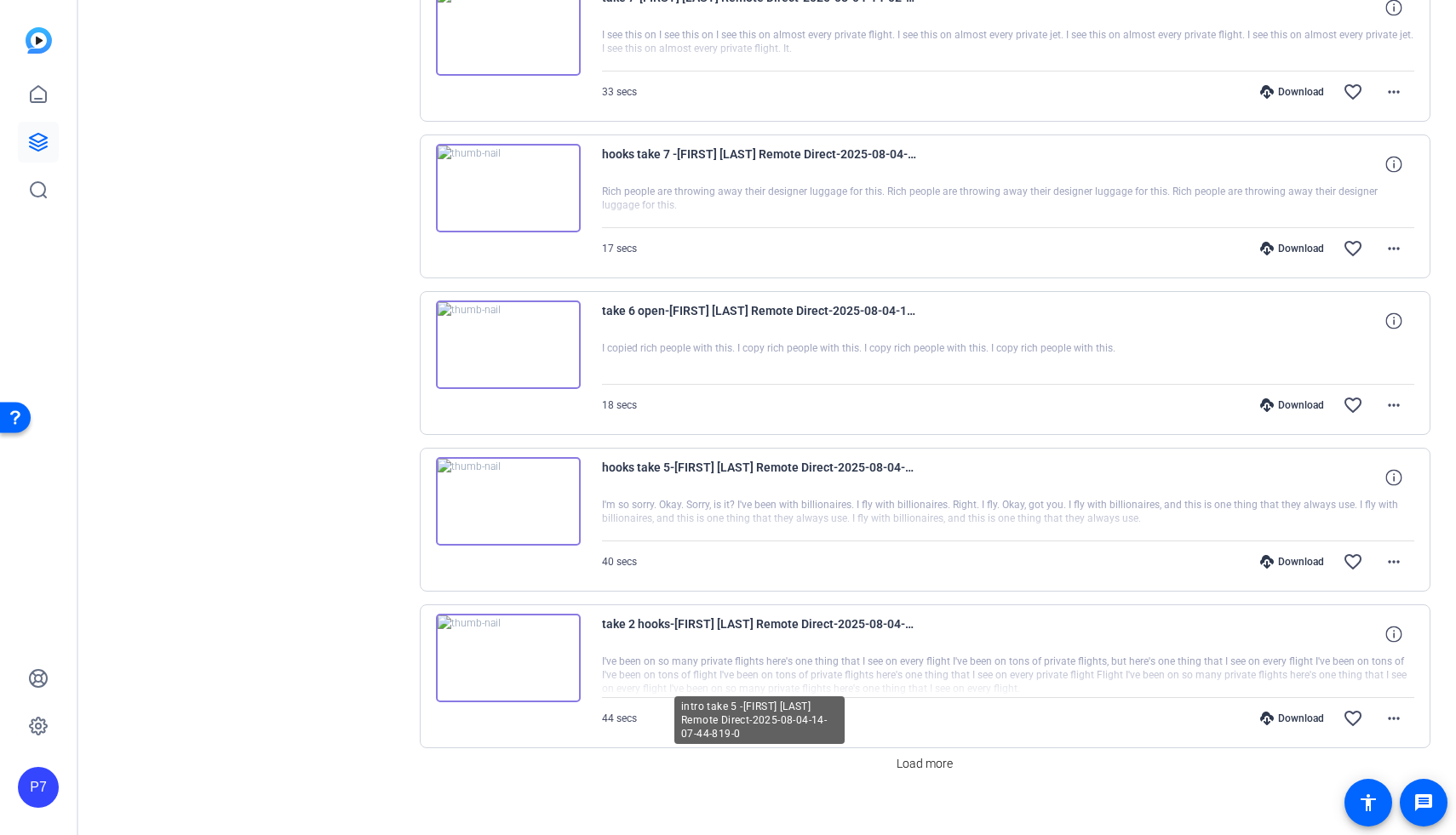 scroll, scrollTop: 10445, scrollLeft: 0, axis: vertical 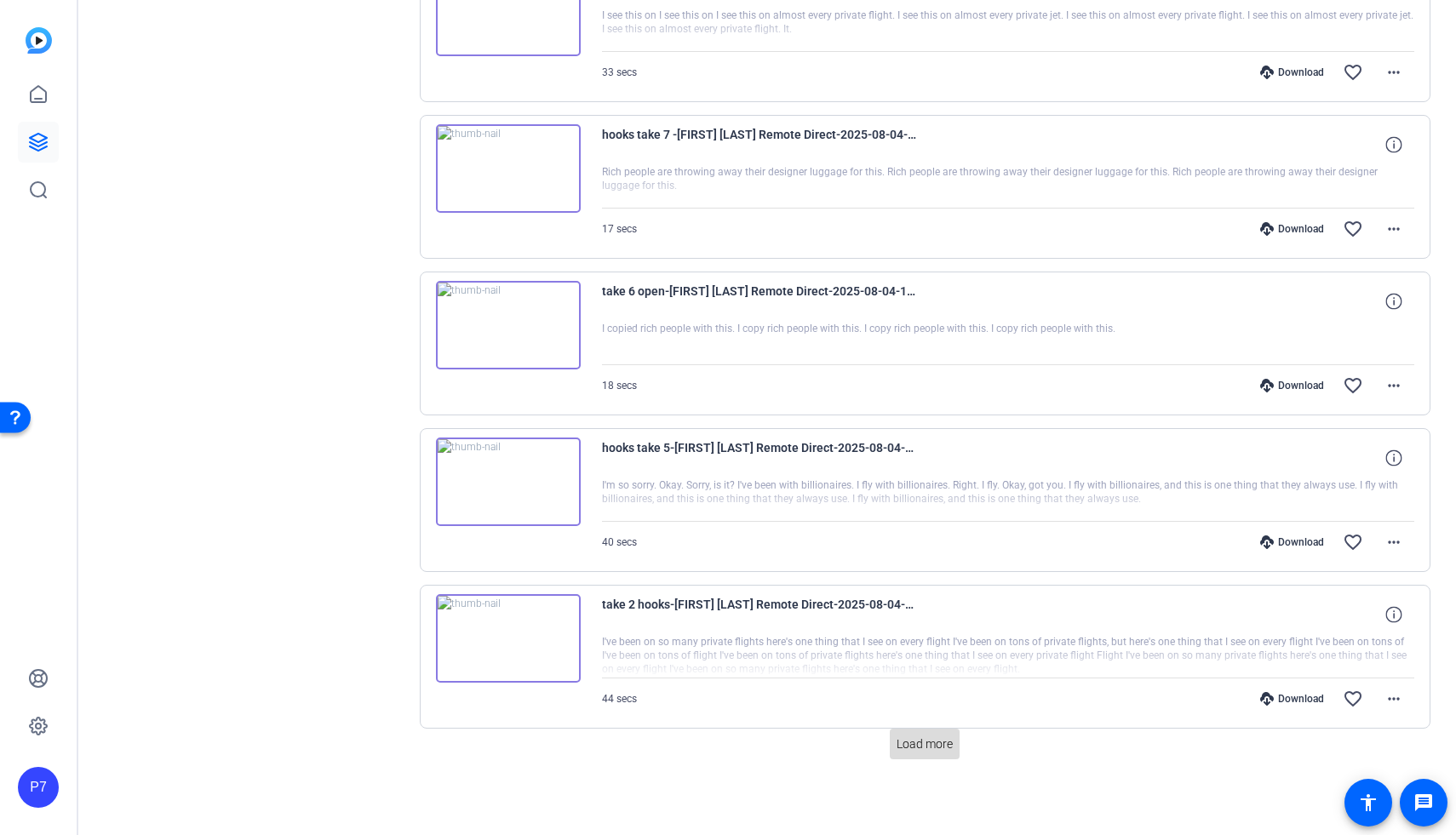 click on "Load more" at bounding box center (925, 744) 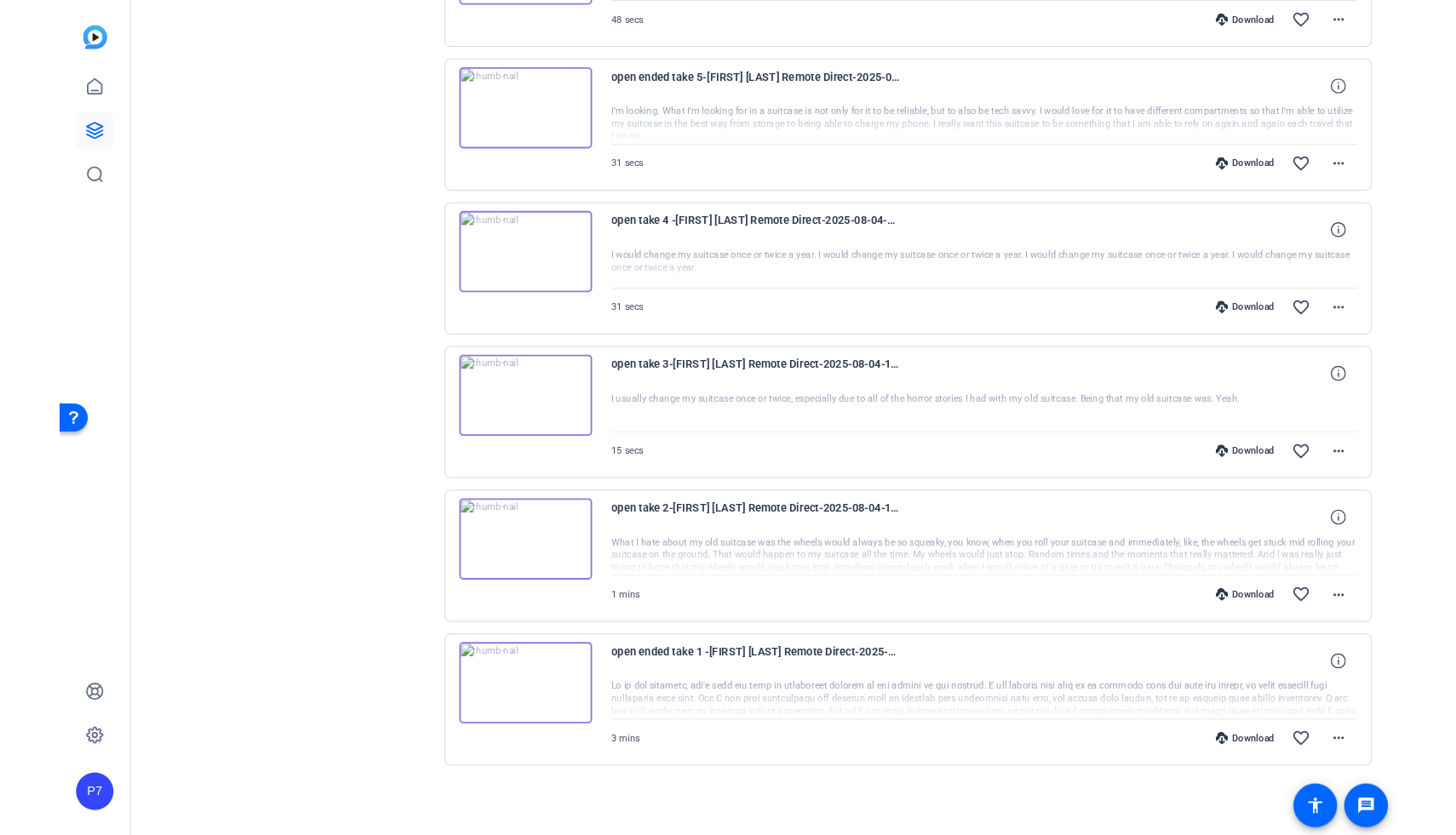 scroll, scrollTop: 11510, scrollLeft: 0, axis: vertical 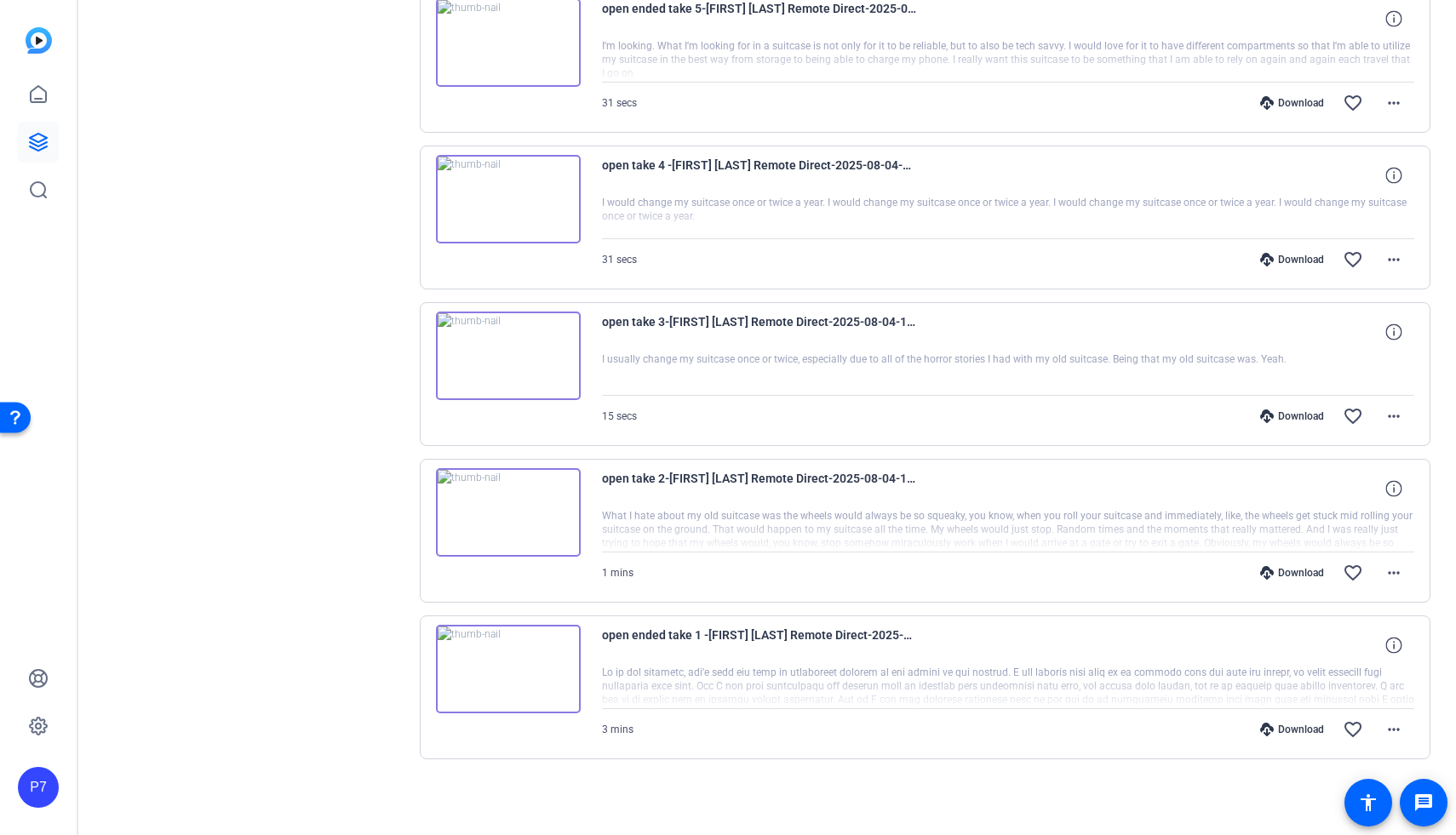 click on "Sessions
Scripts  Sessions more_horiz  [FIRST] [LAST] Remote Direct   Aug 03, 2025 @ 12:57 PM  Enter Session
more_horiz" 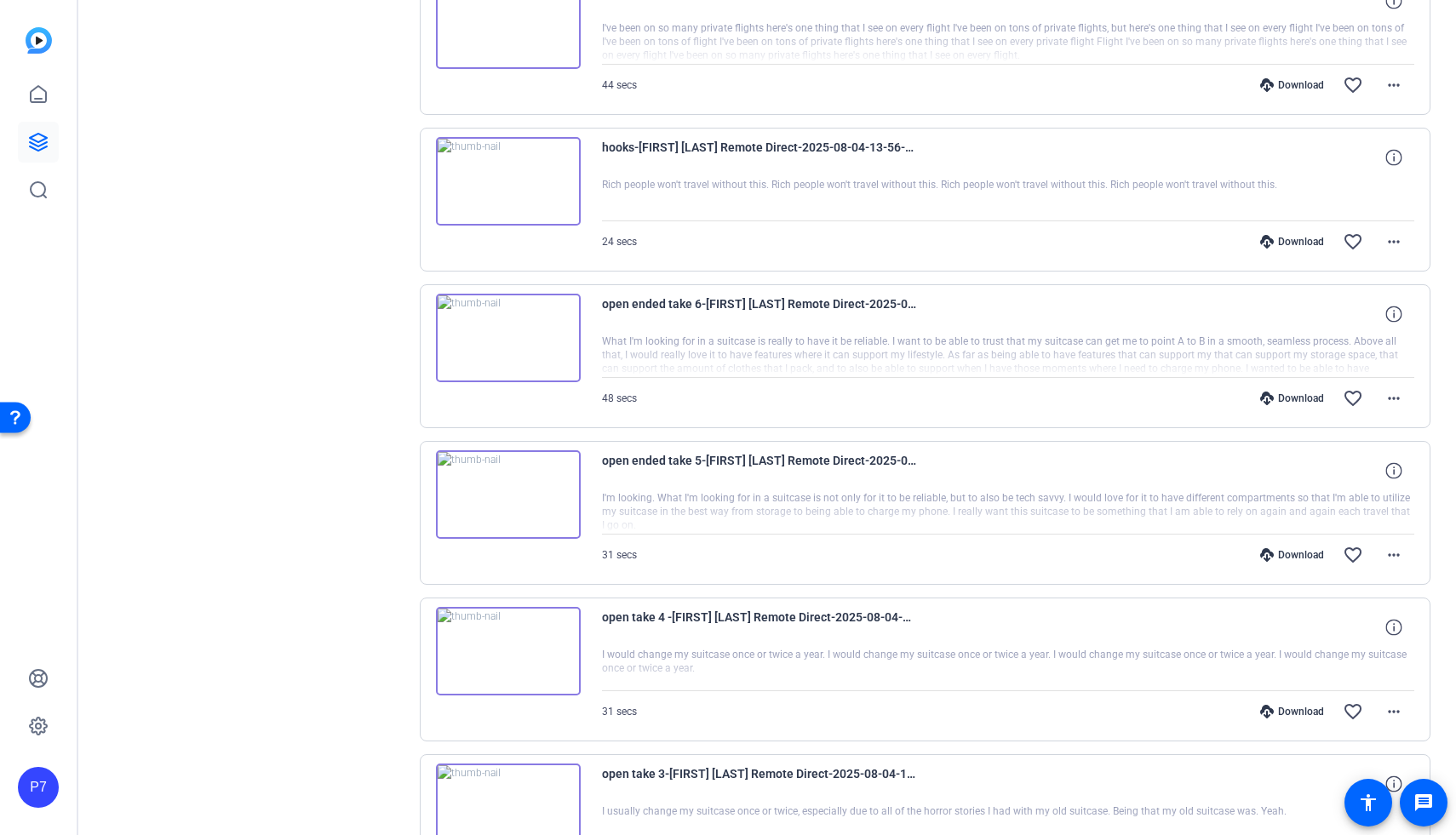 scroll, scrollTop: 11510, scrollLeft: 0, axis: vertical 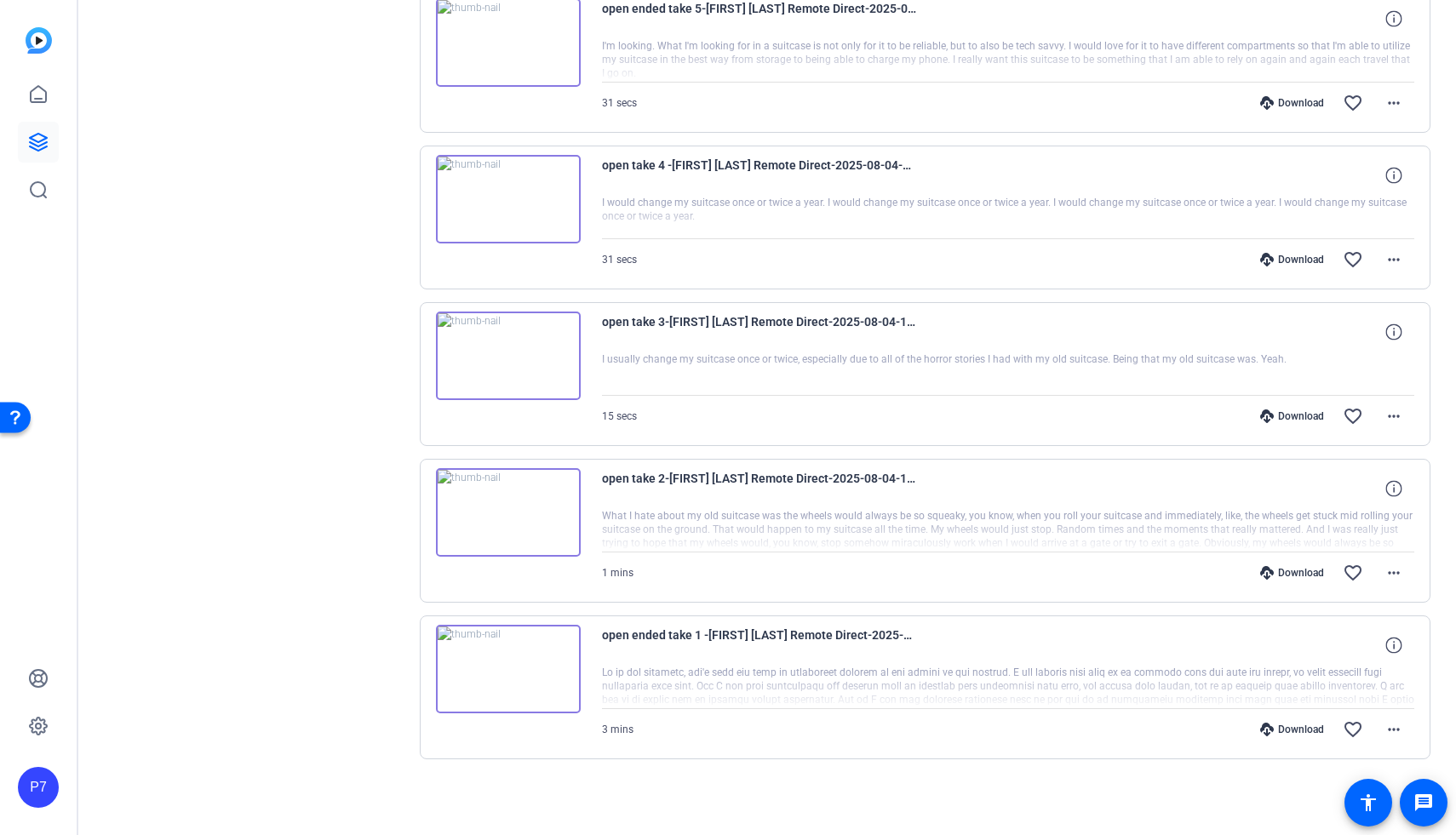 click at bounding box center [508, 669] 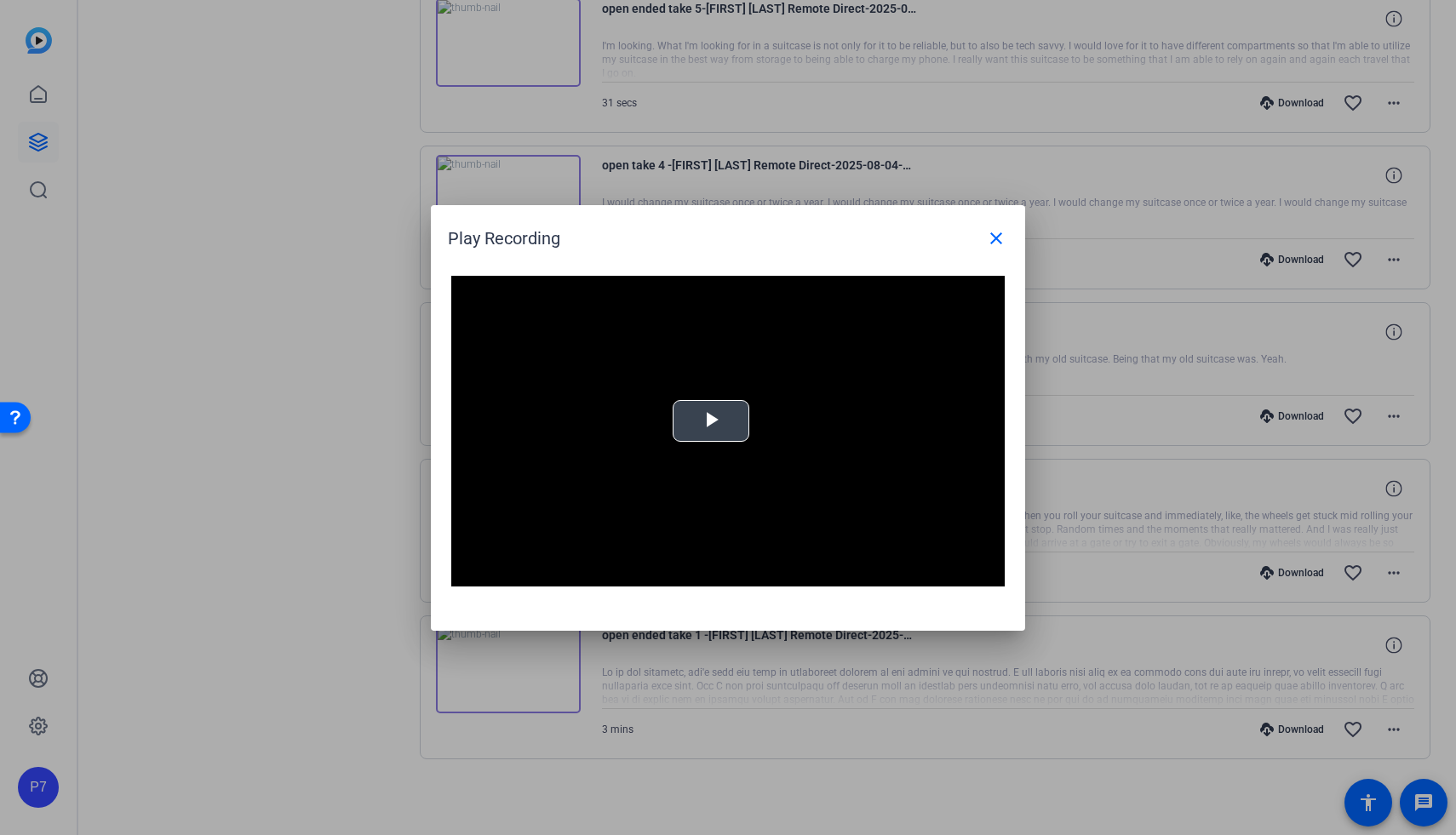 click at bounding box center [711, 420] 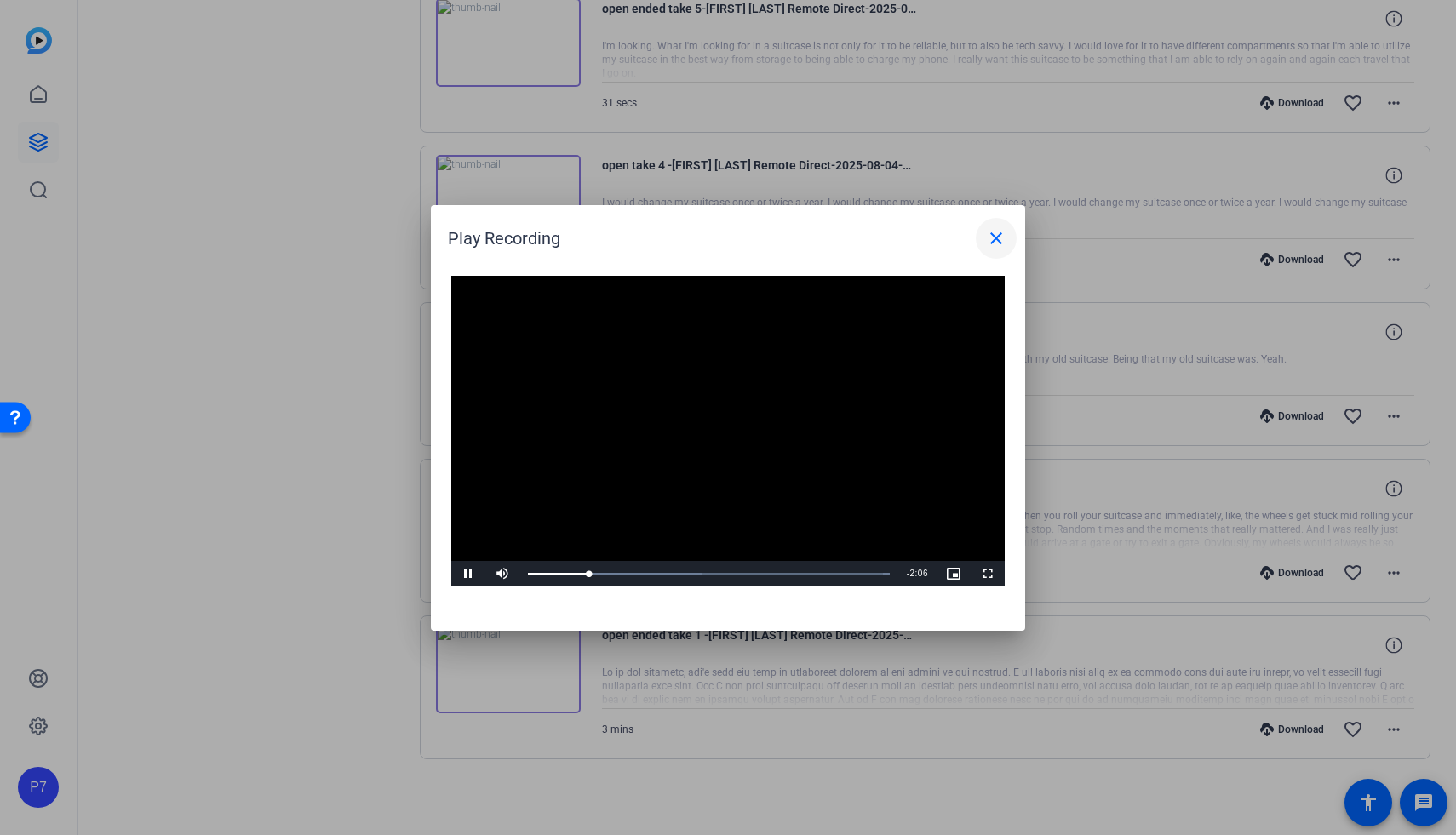 click on "close" at bounding box center [996, 238] 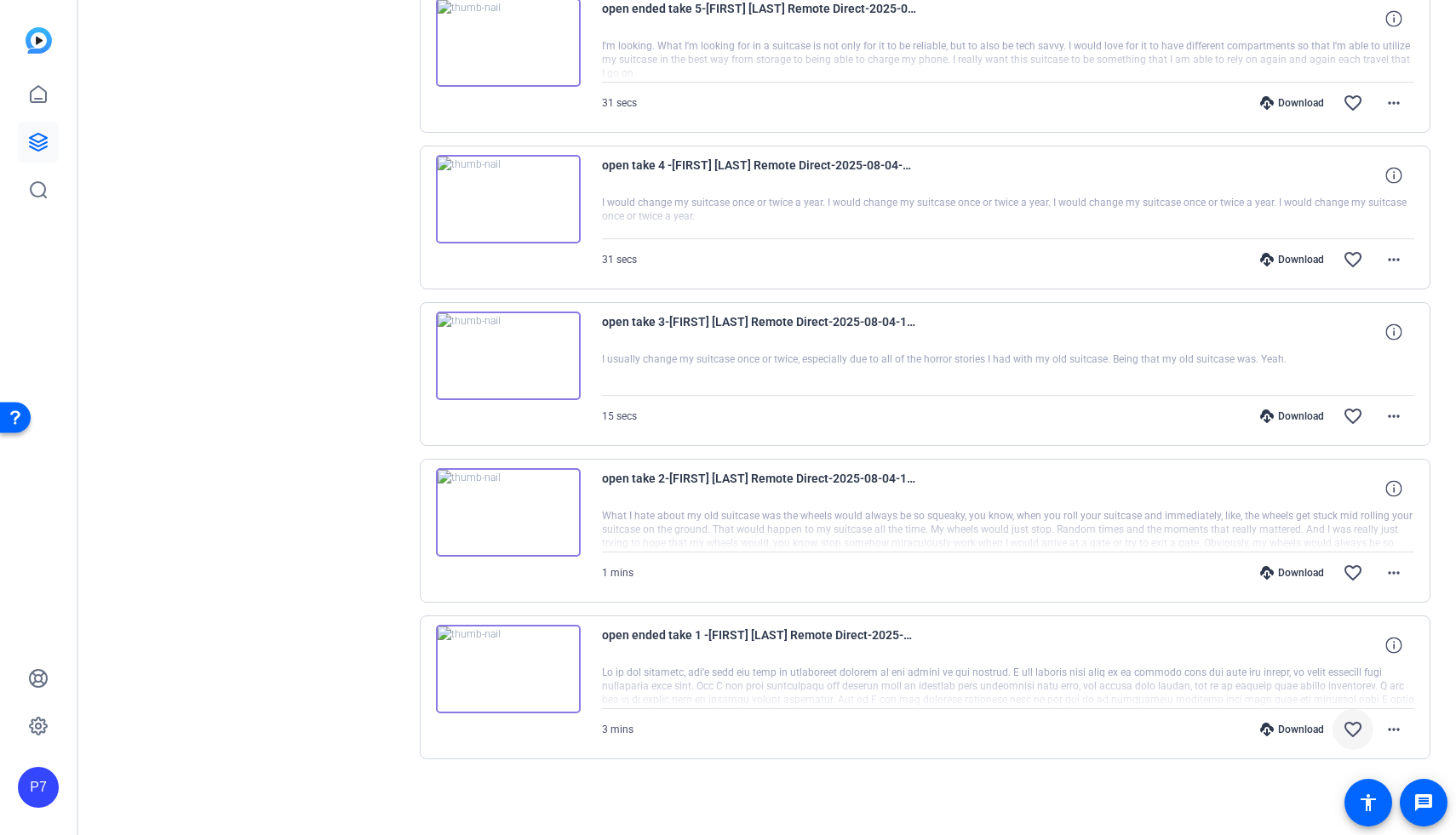 click on "favorite_border" at bounding box center [1353, 729] 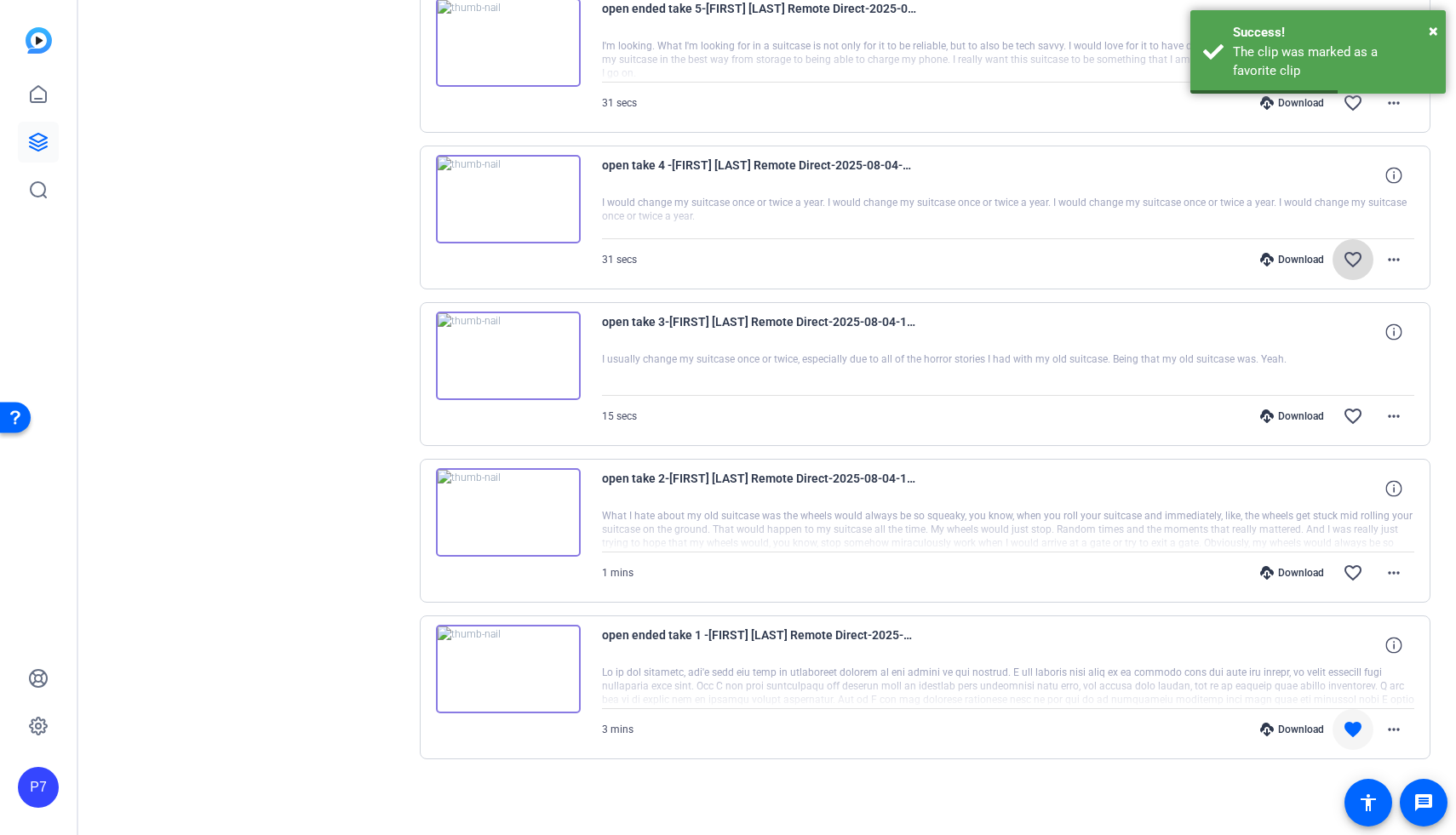 click on "favorite_border" at bounding box center (1353, 260) 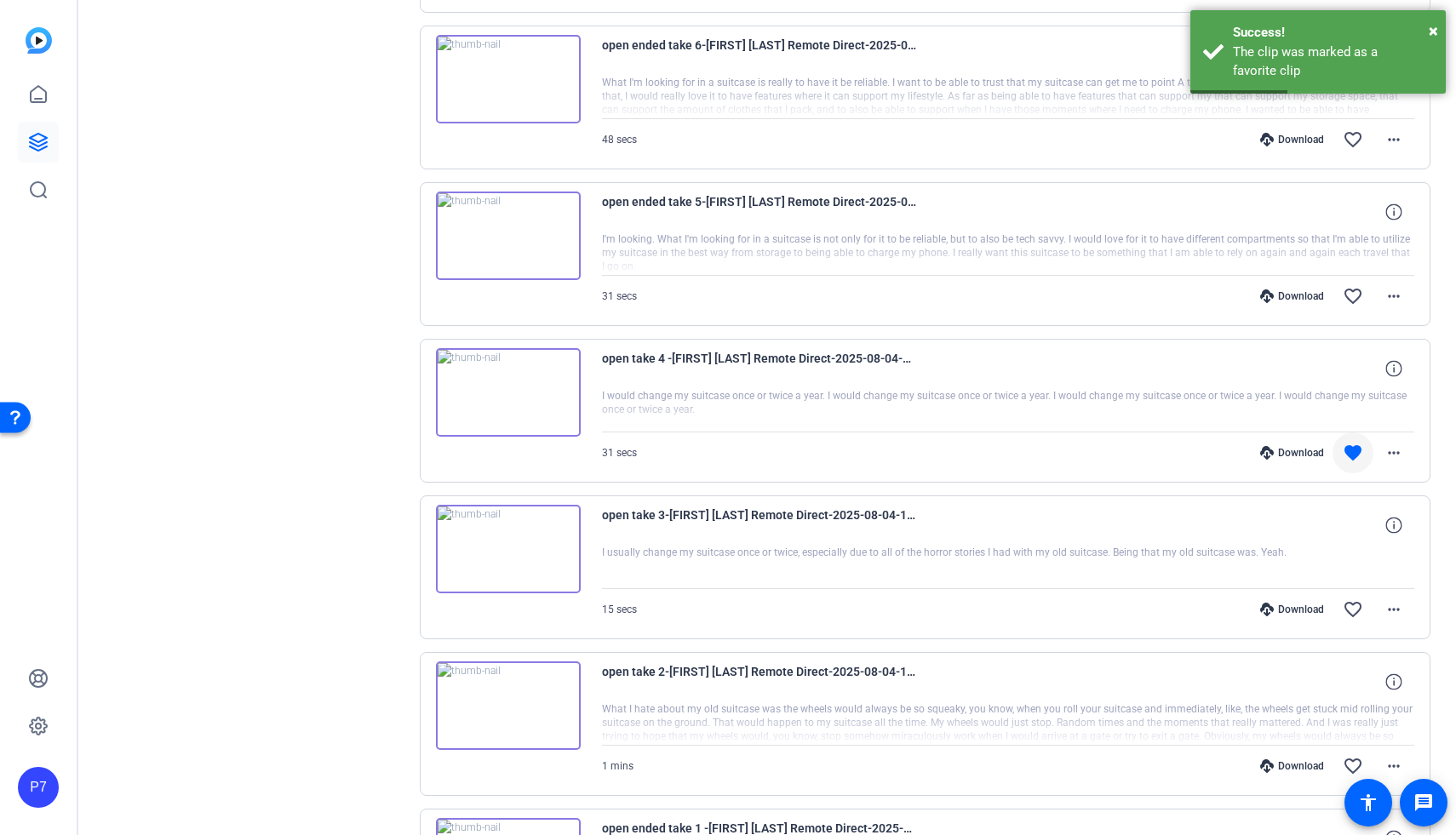 scroll, scrollTop: 11211, scrollLeft: 0, axis: vertical 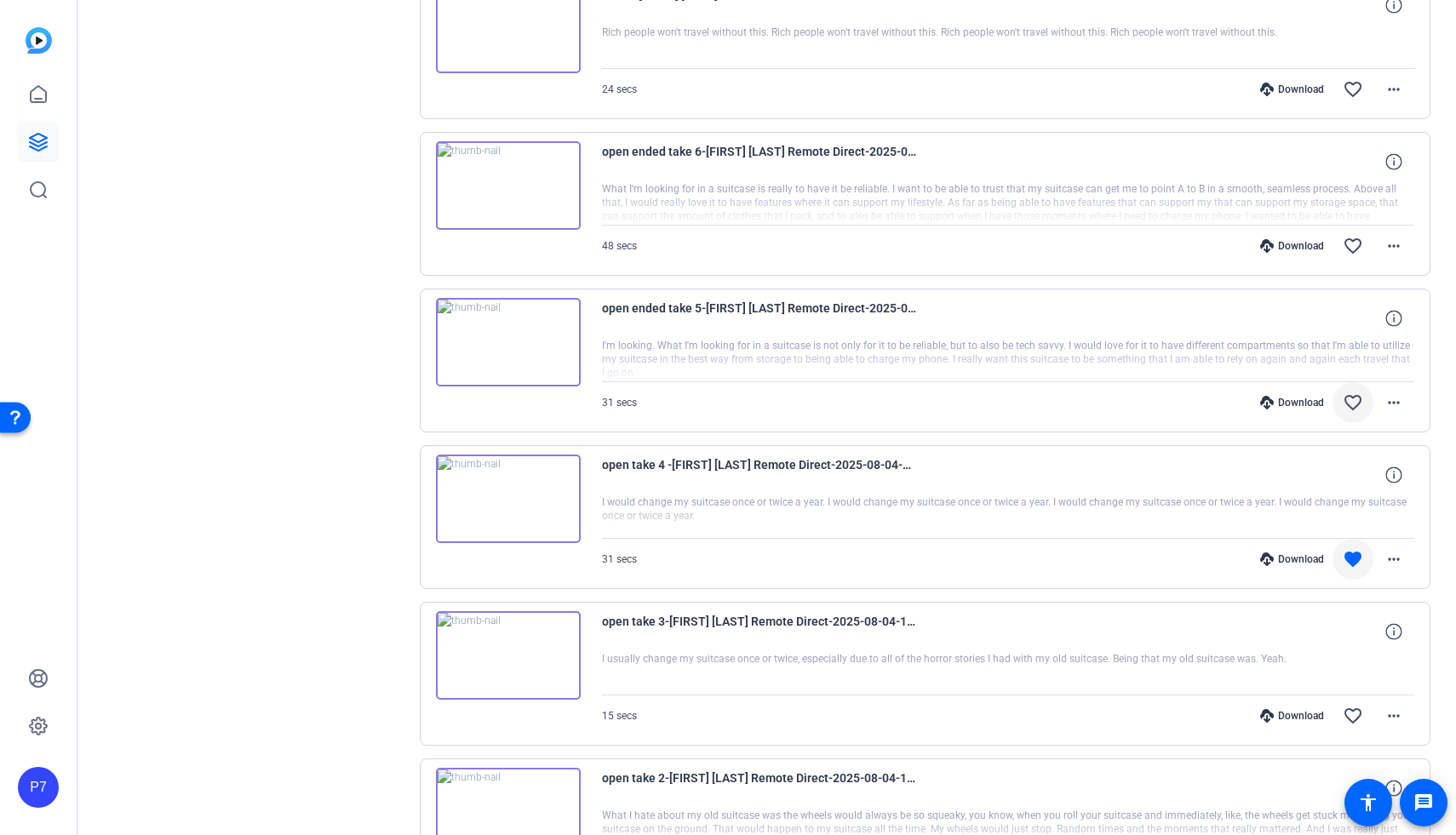 click on "favorite_border" at bounding box center (1353, 403) 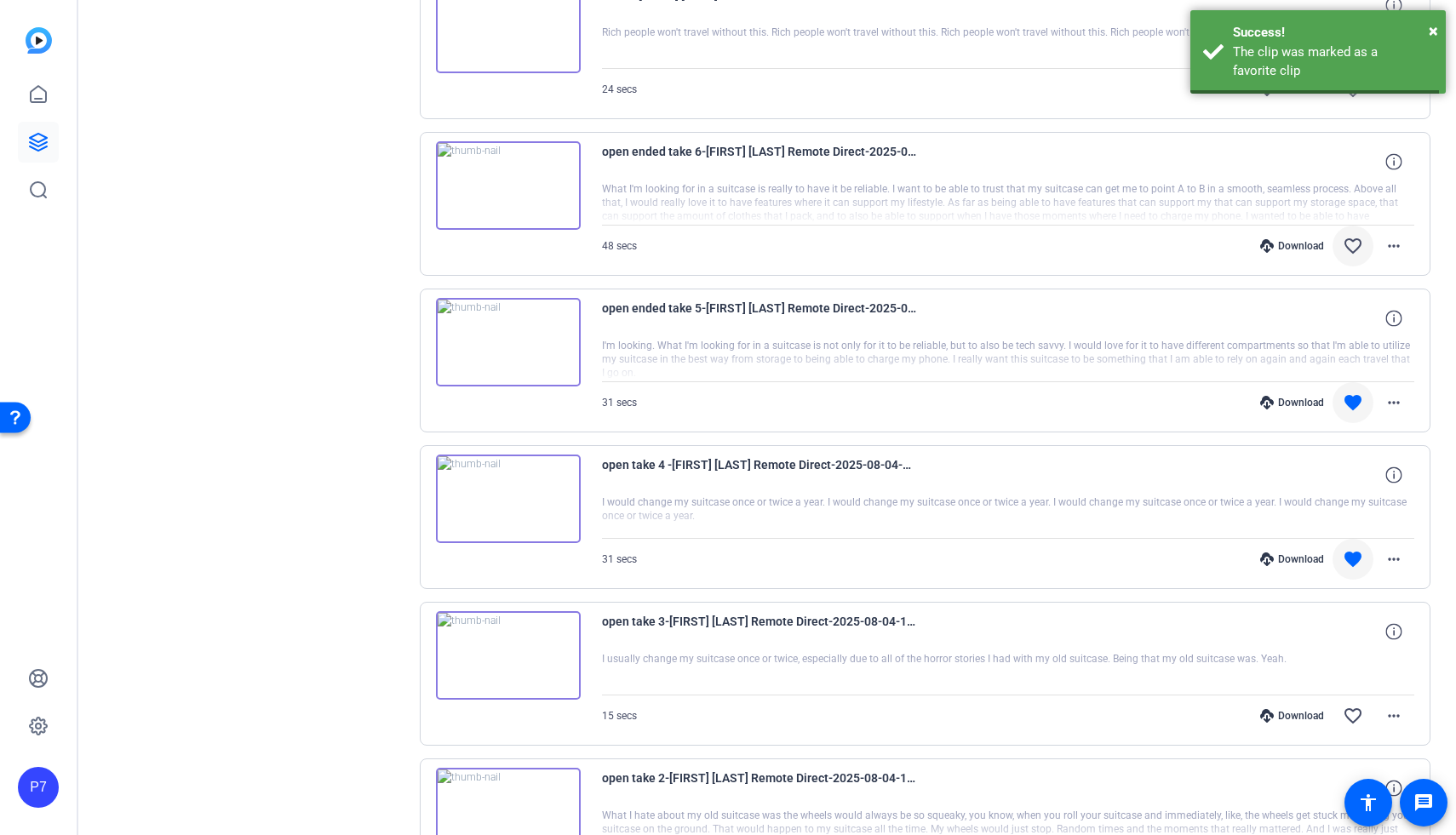 click on "favorite_border" at bounding box center (1353, 246) 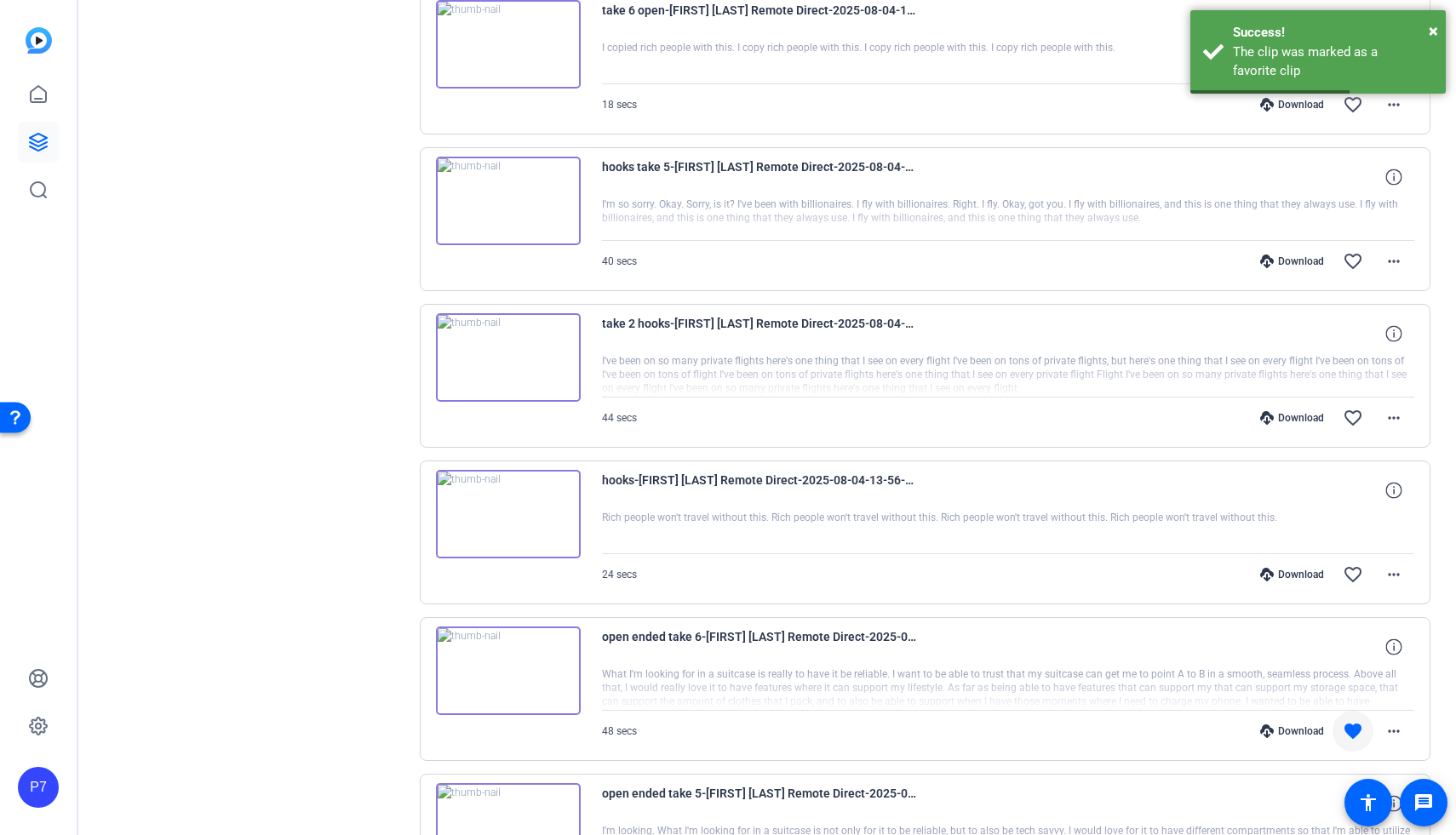 scroll, scrollTop: 10721, scrollLeft: 0, axis: vertical 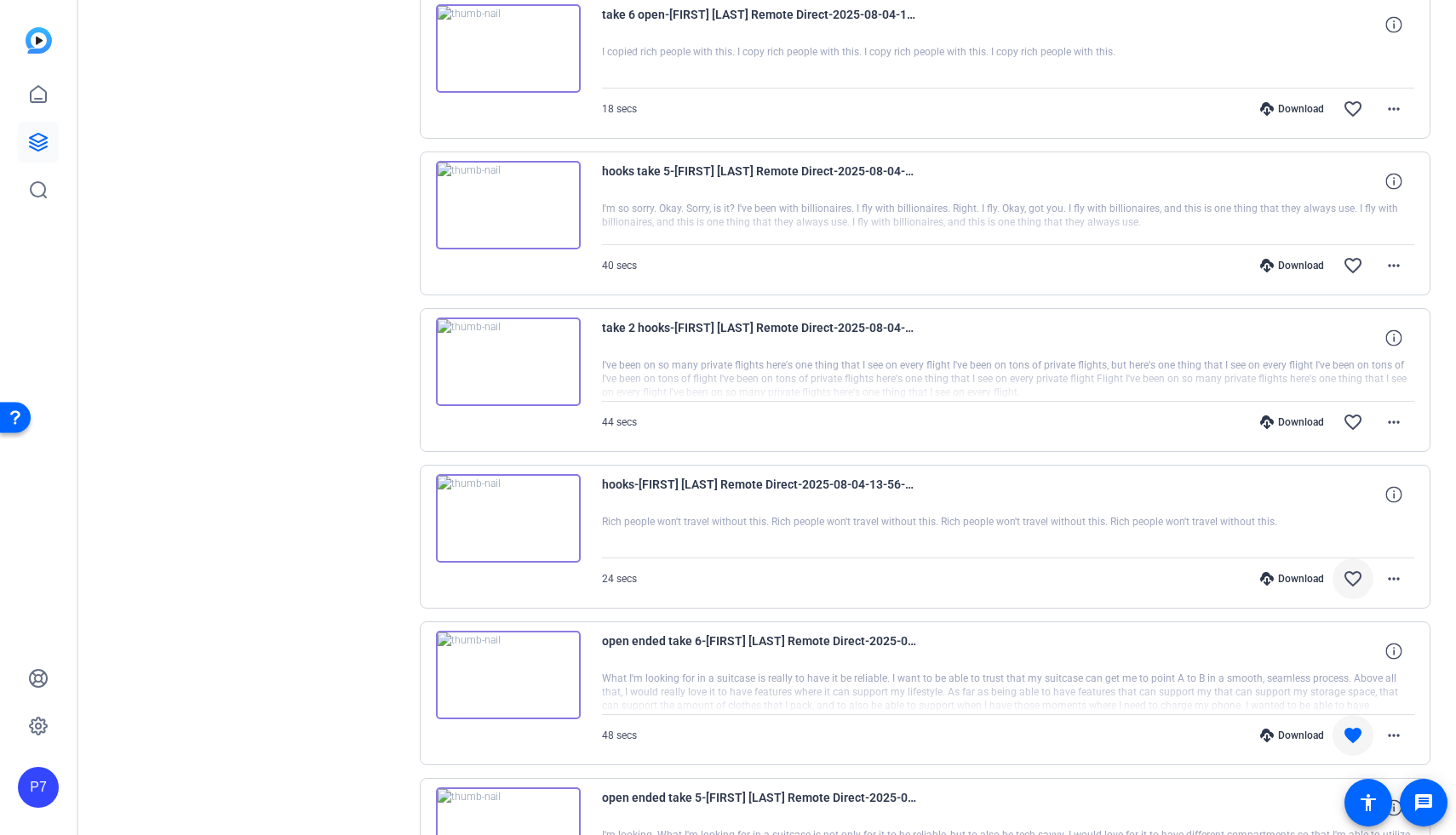 click on "favorite_border" at bounding box center (1353, 579) 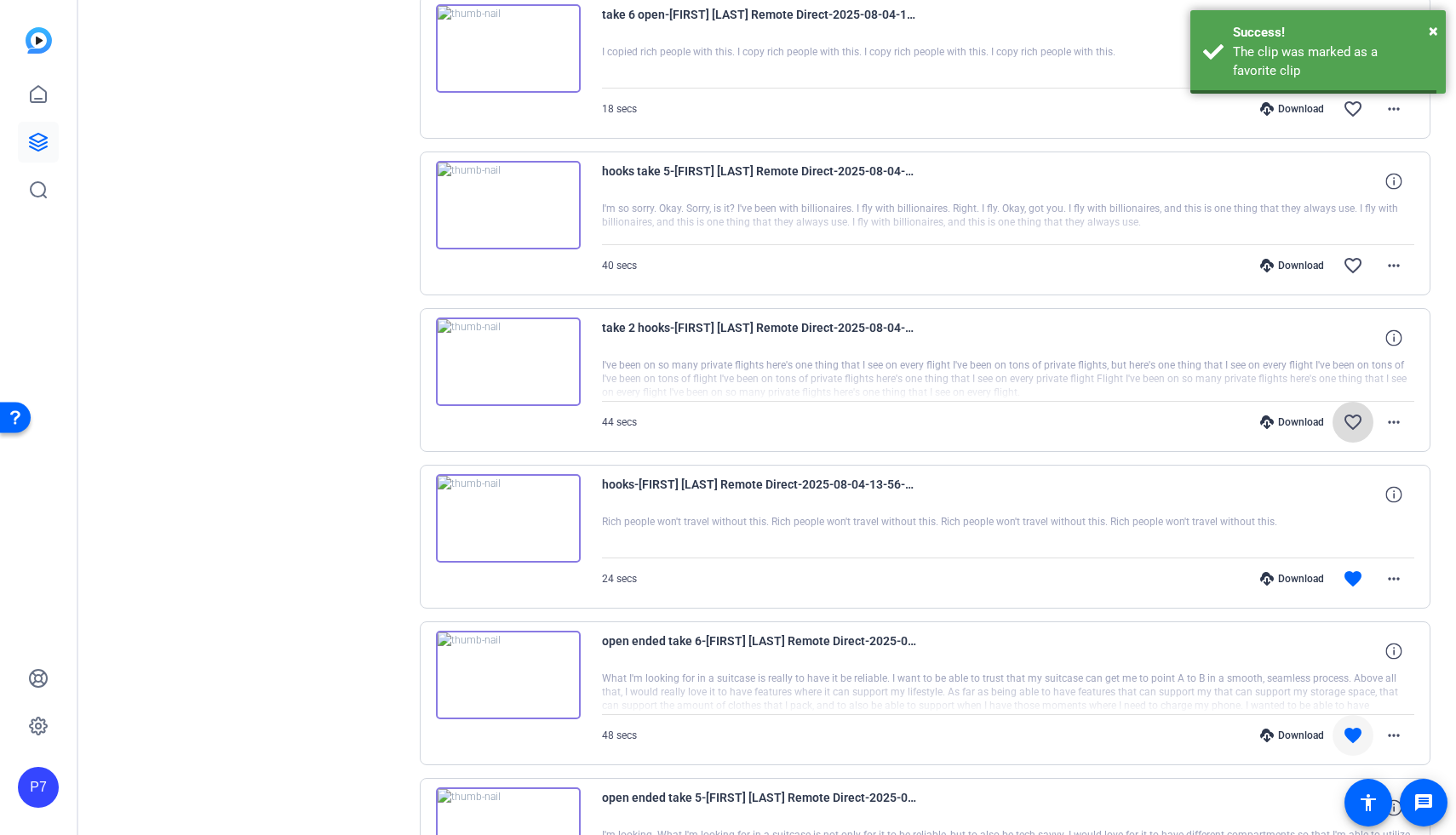 click on "favorite_border" at bounding box center [1353, 422] 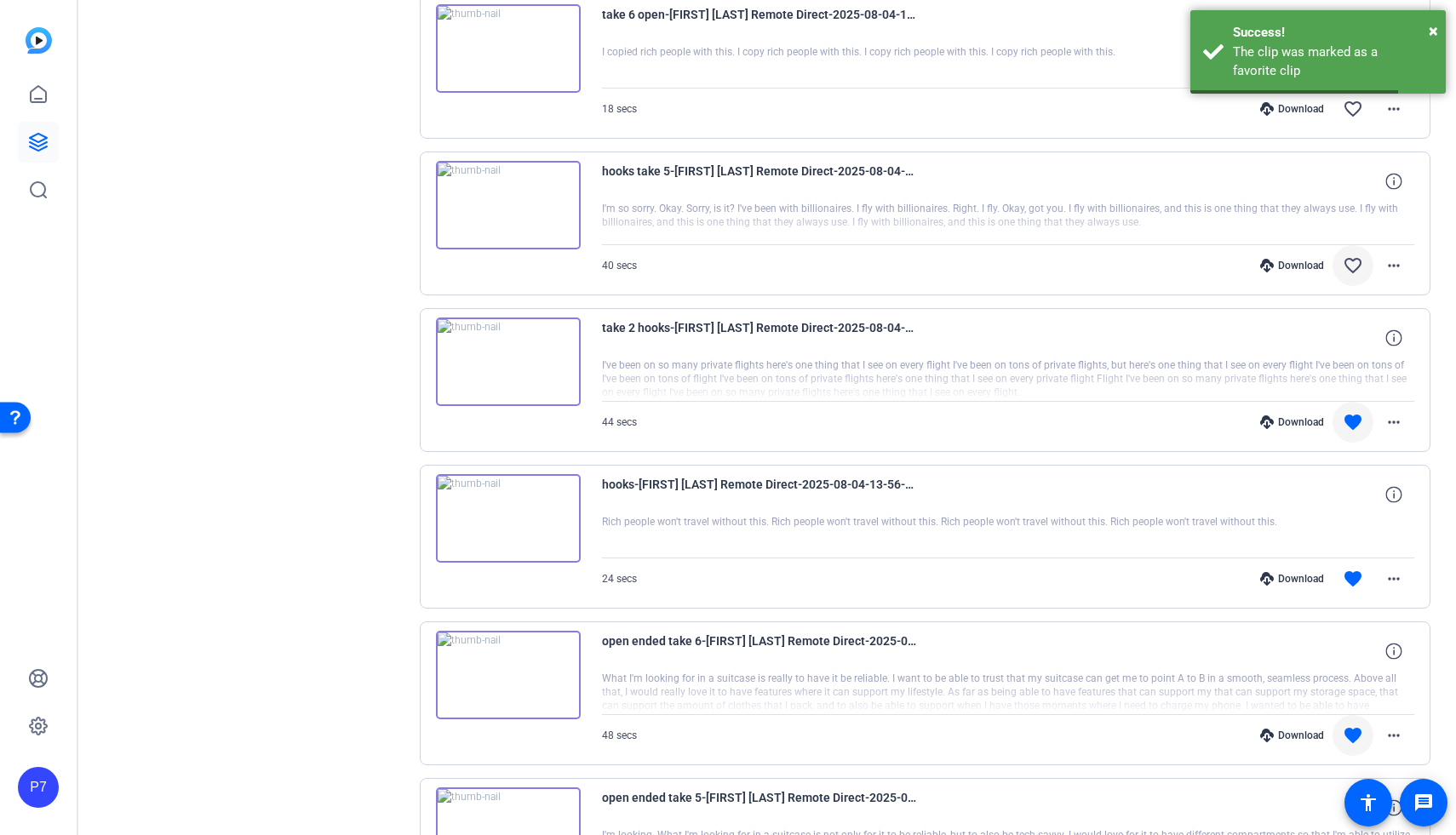 click on "favorite_border" at bounding box center [1353, 266] 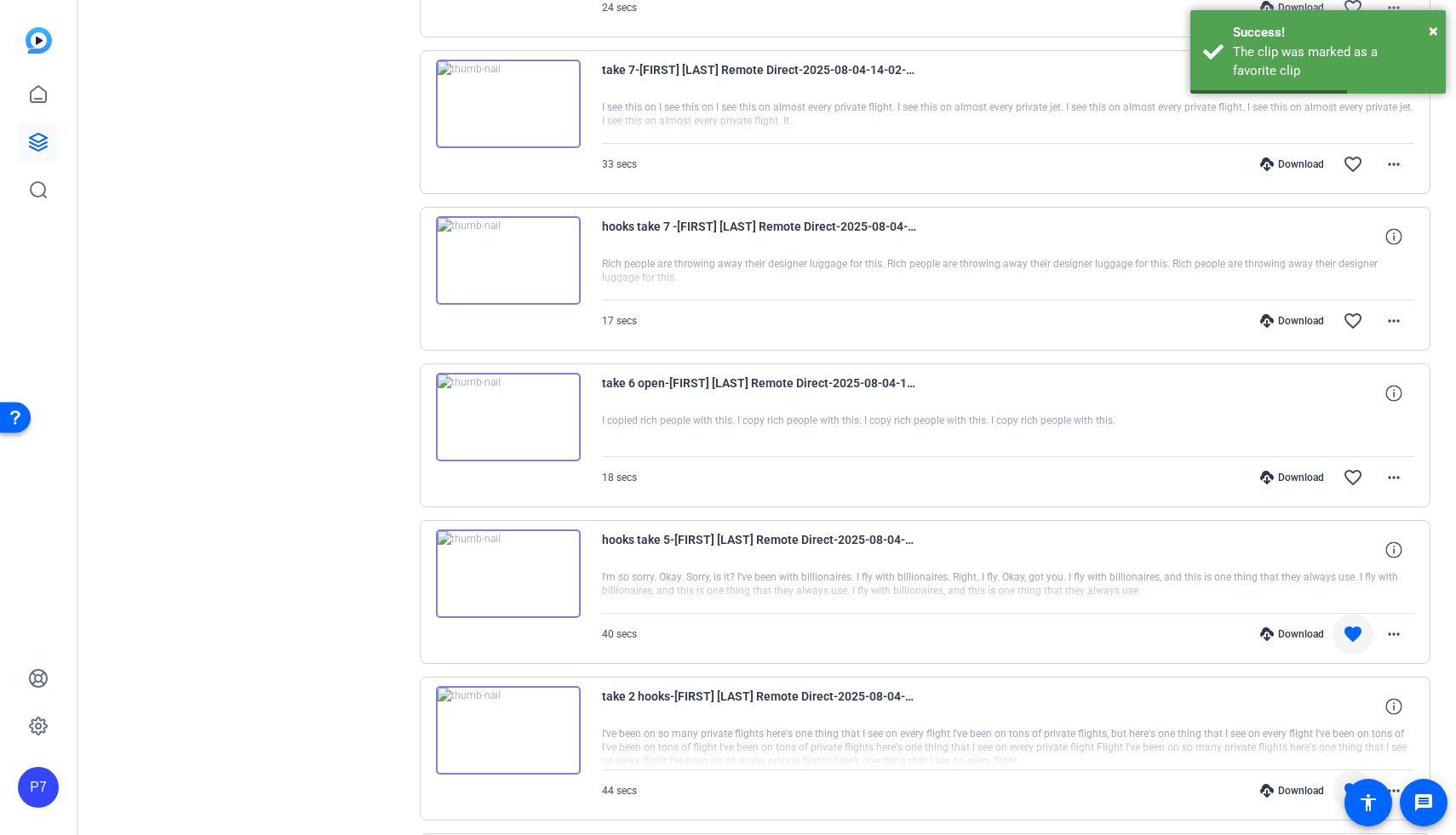 scroll, scrollTop: 10282, scrollLeft: 0, axis: vertical 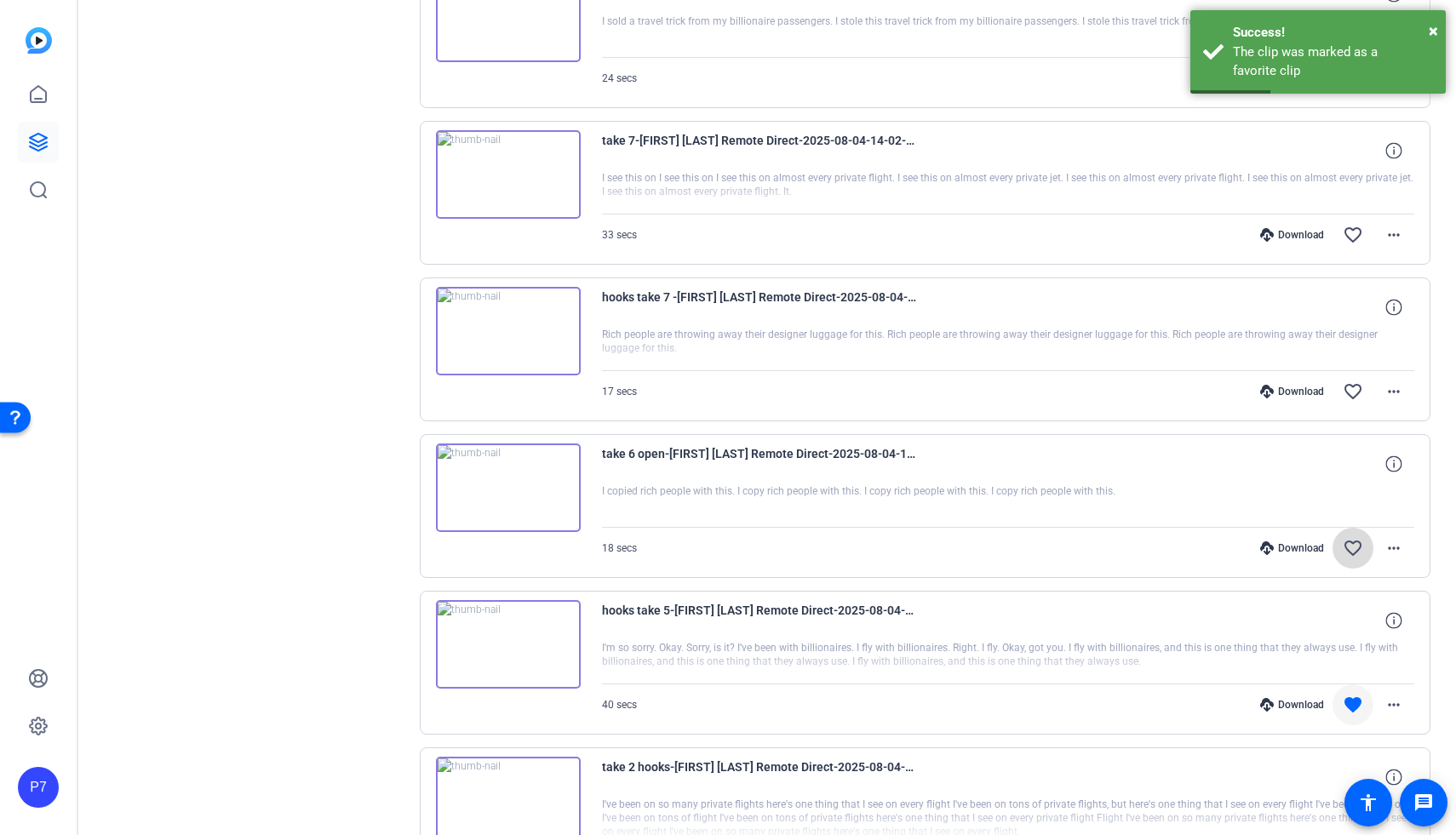 click on "favorite_border" at bounding box center [1353, 548] 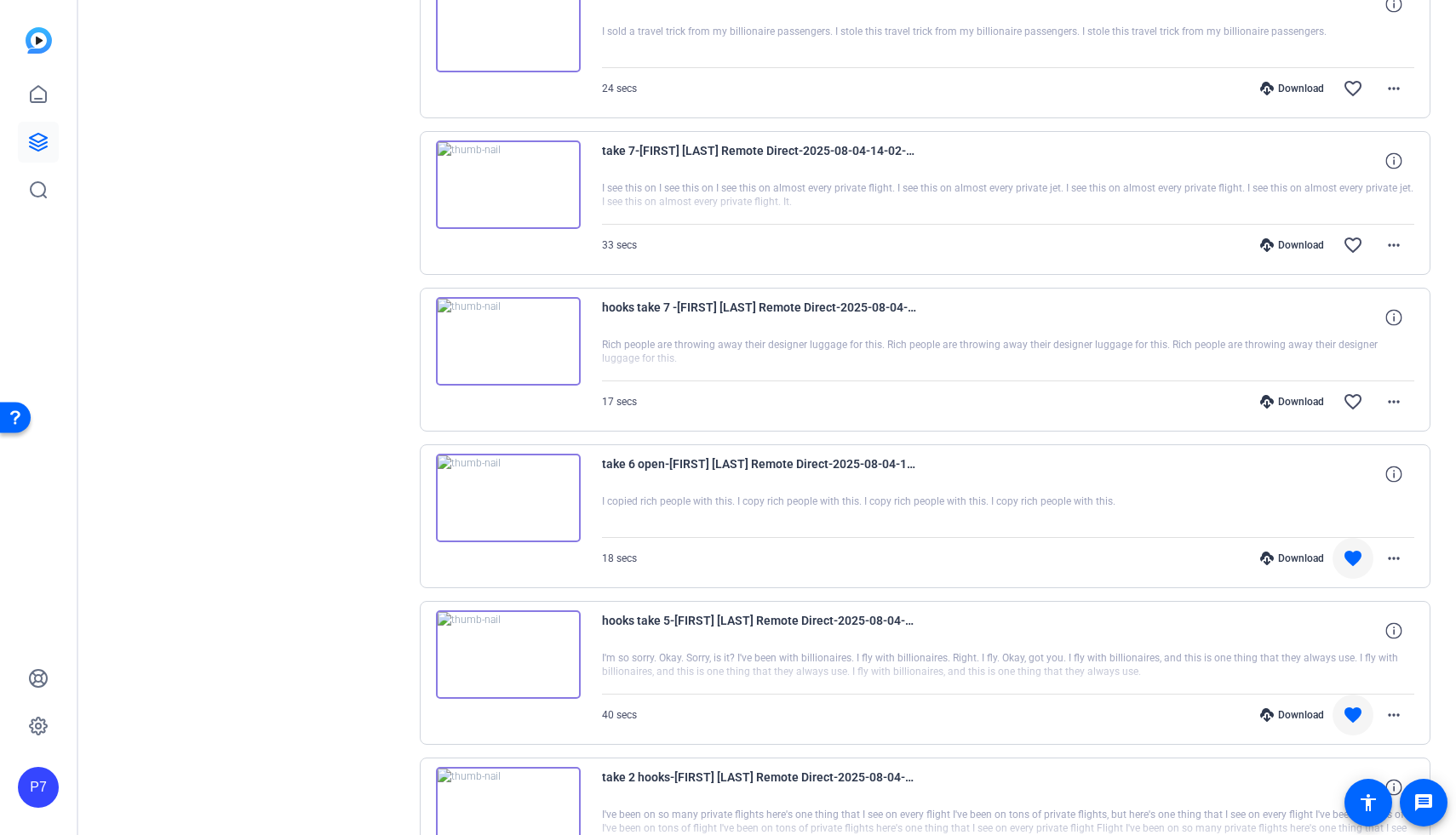 scroll, scrollTop: 10269, scrollLeft: 0, axis: vertical 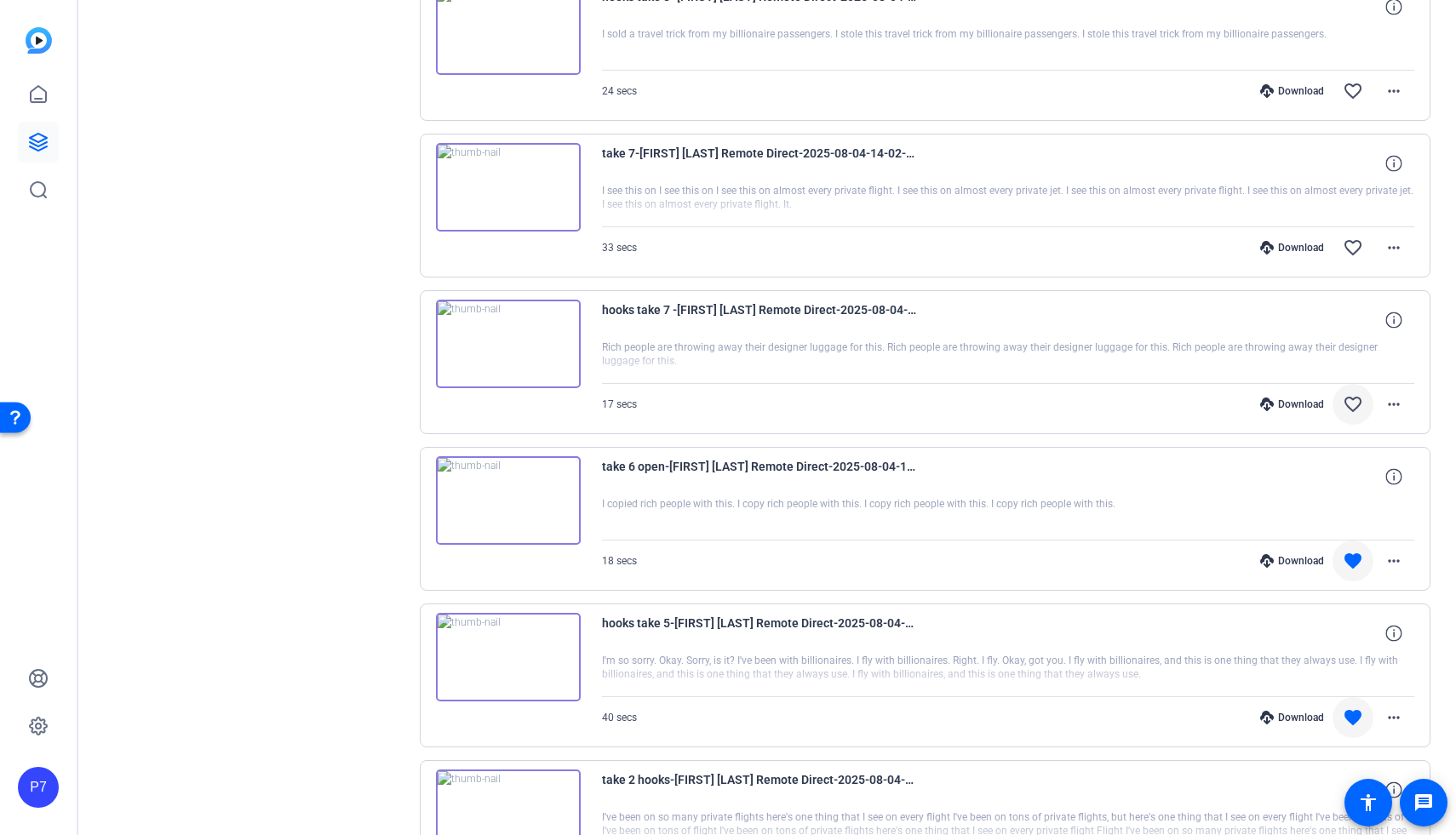 click on "favorite_border" at bounding box center [1353, 404] 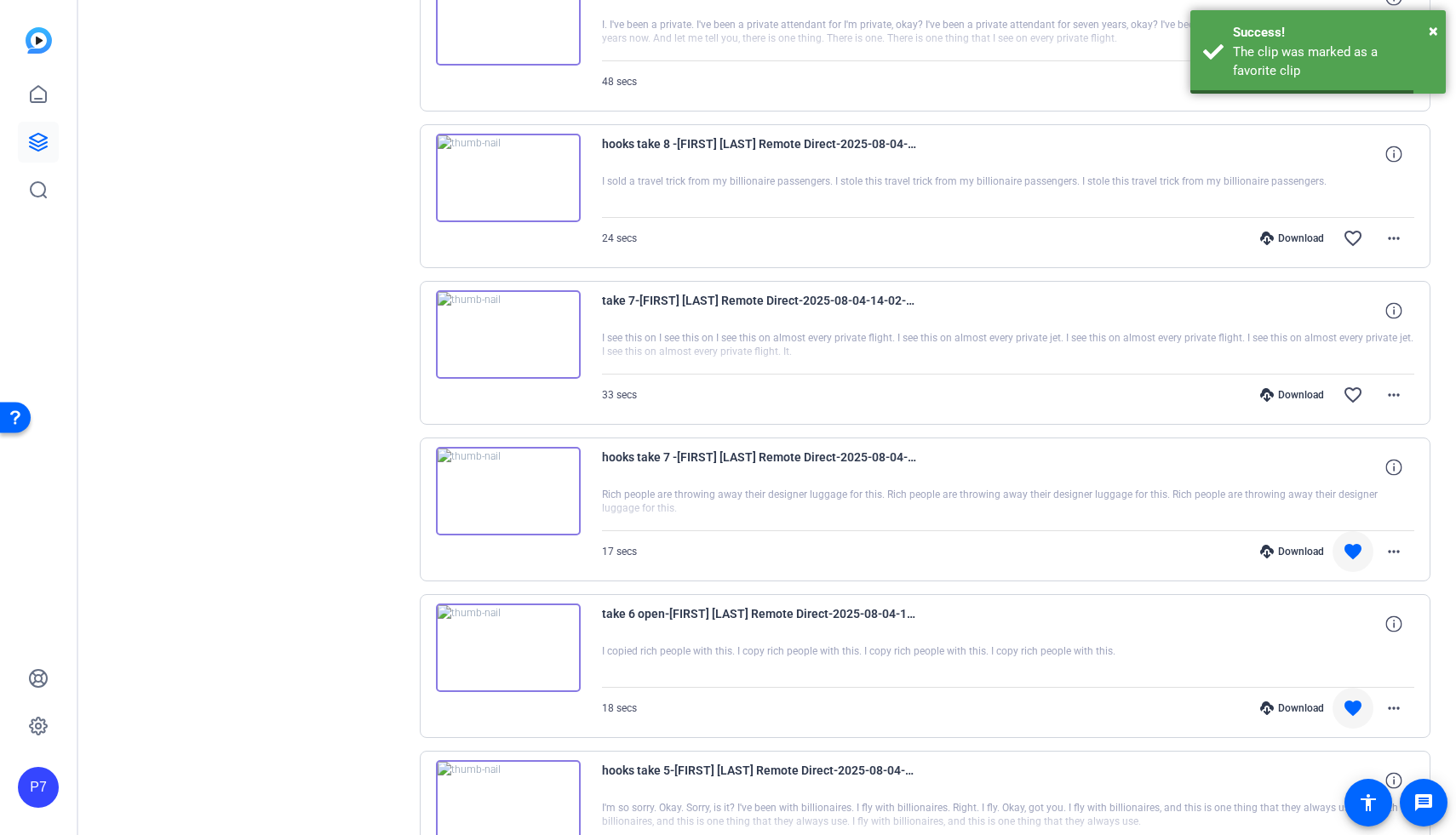 scroll, scrollTop: 10072, scrollLeft: 0, axis: vertical 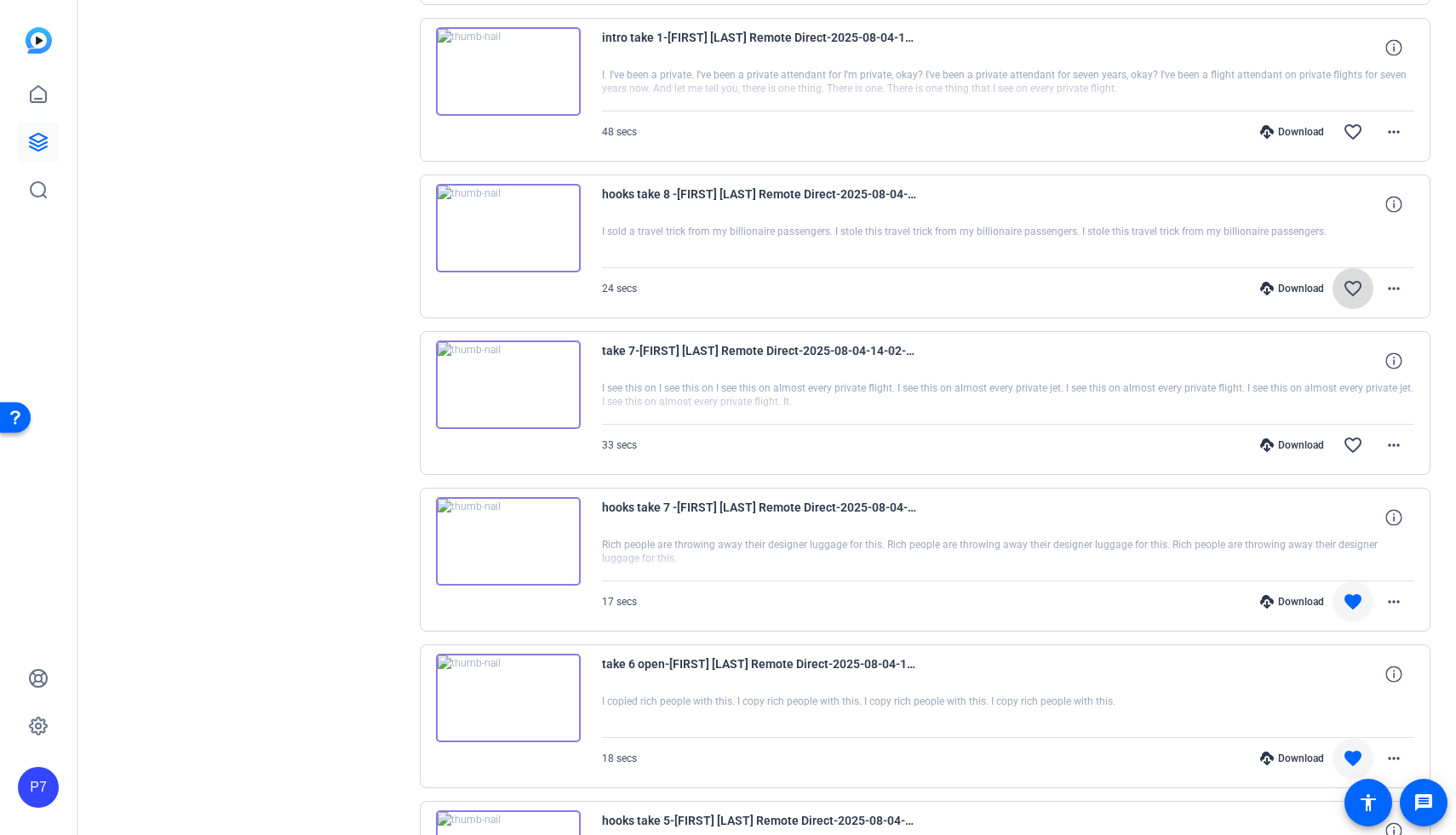 click on "favorite_border" at bounding box center (1353, 289) 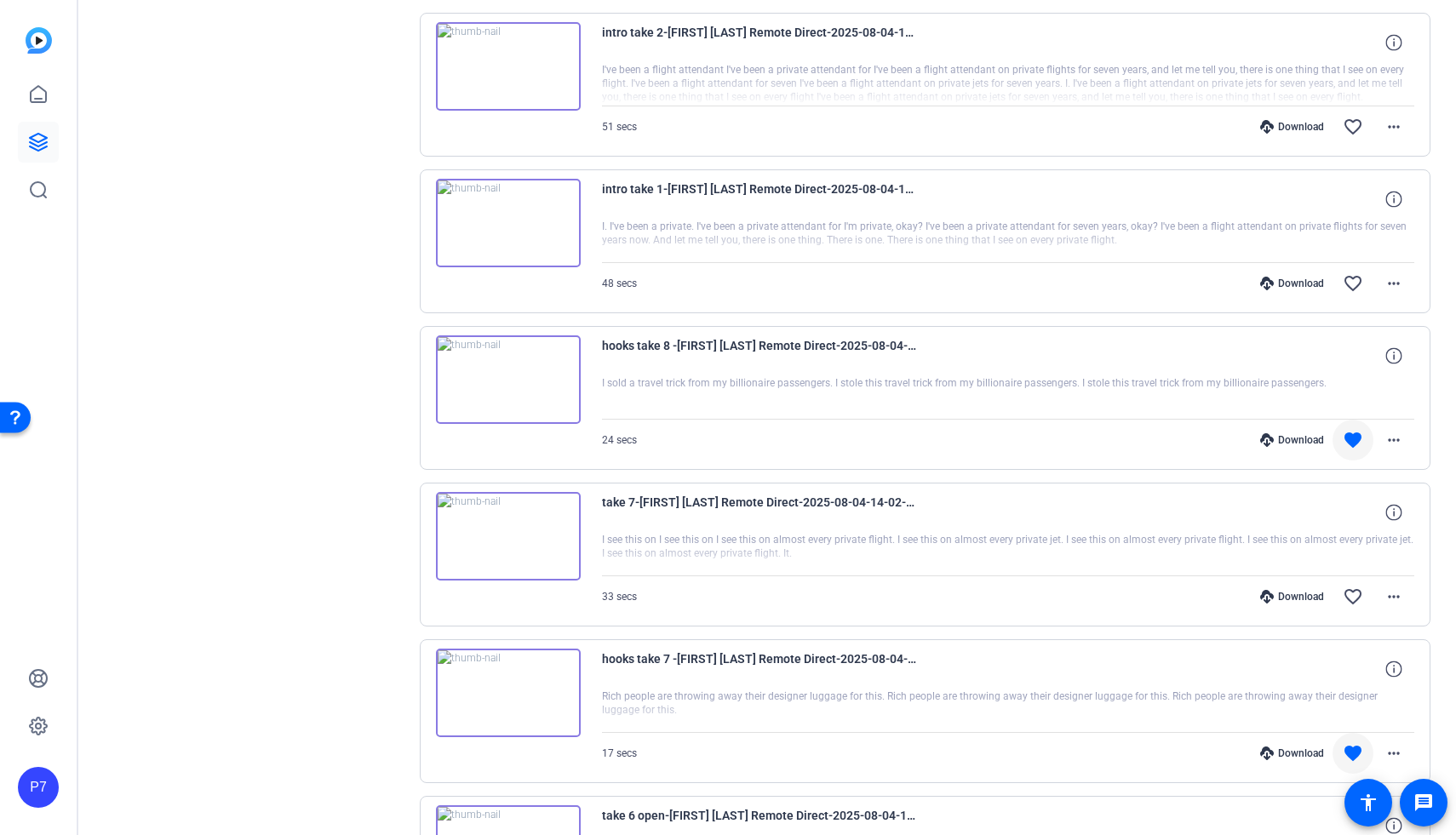 scroll, scrollTop: 9788, scrollLeft: 0, axis: vertical 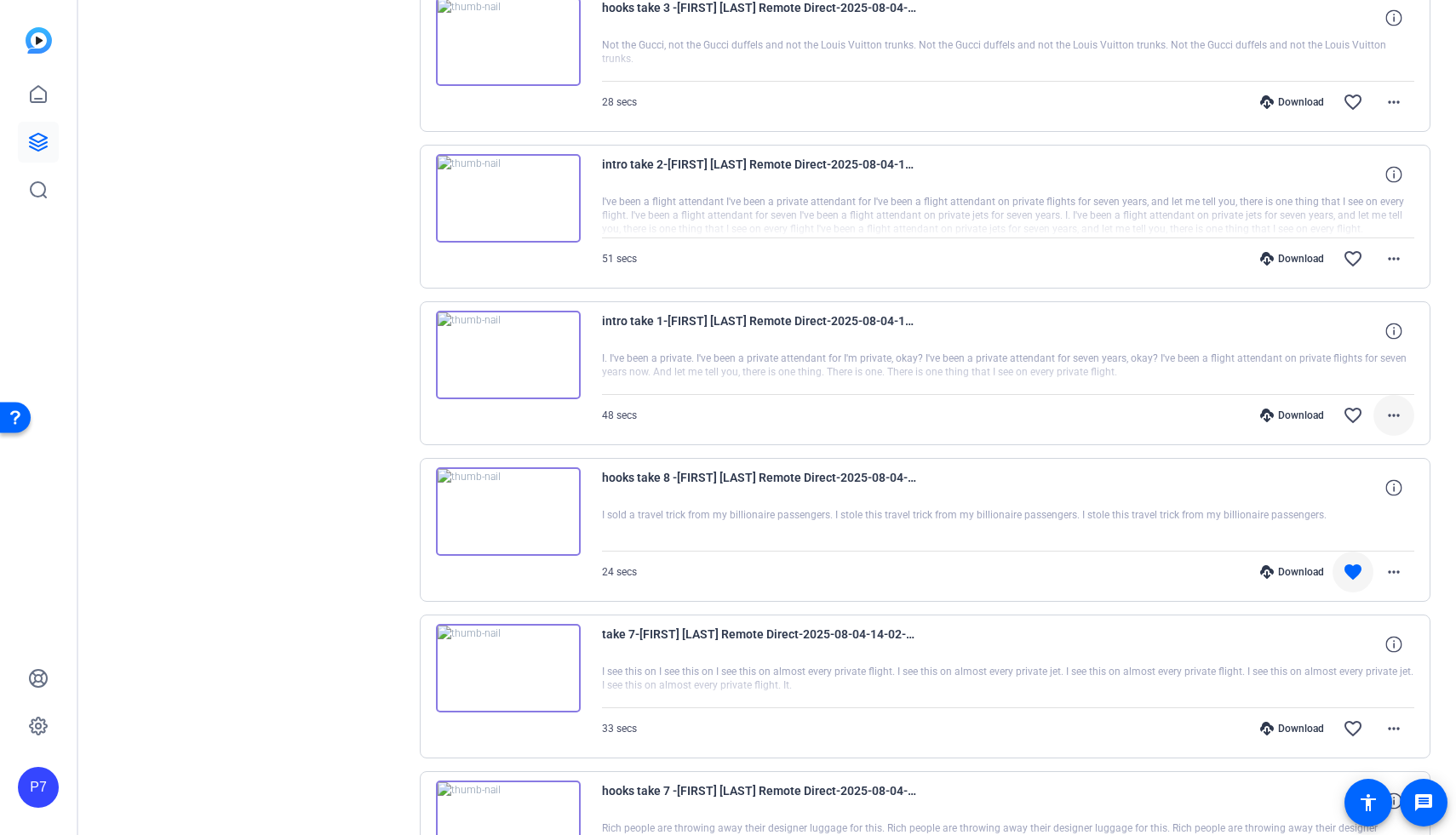 click on "more_horiz" at bounding box center (1394, 415) 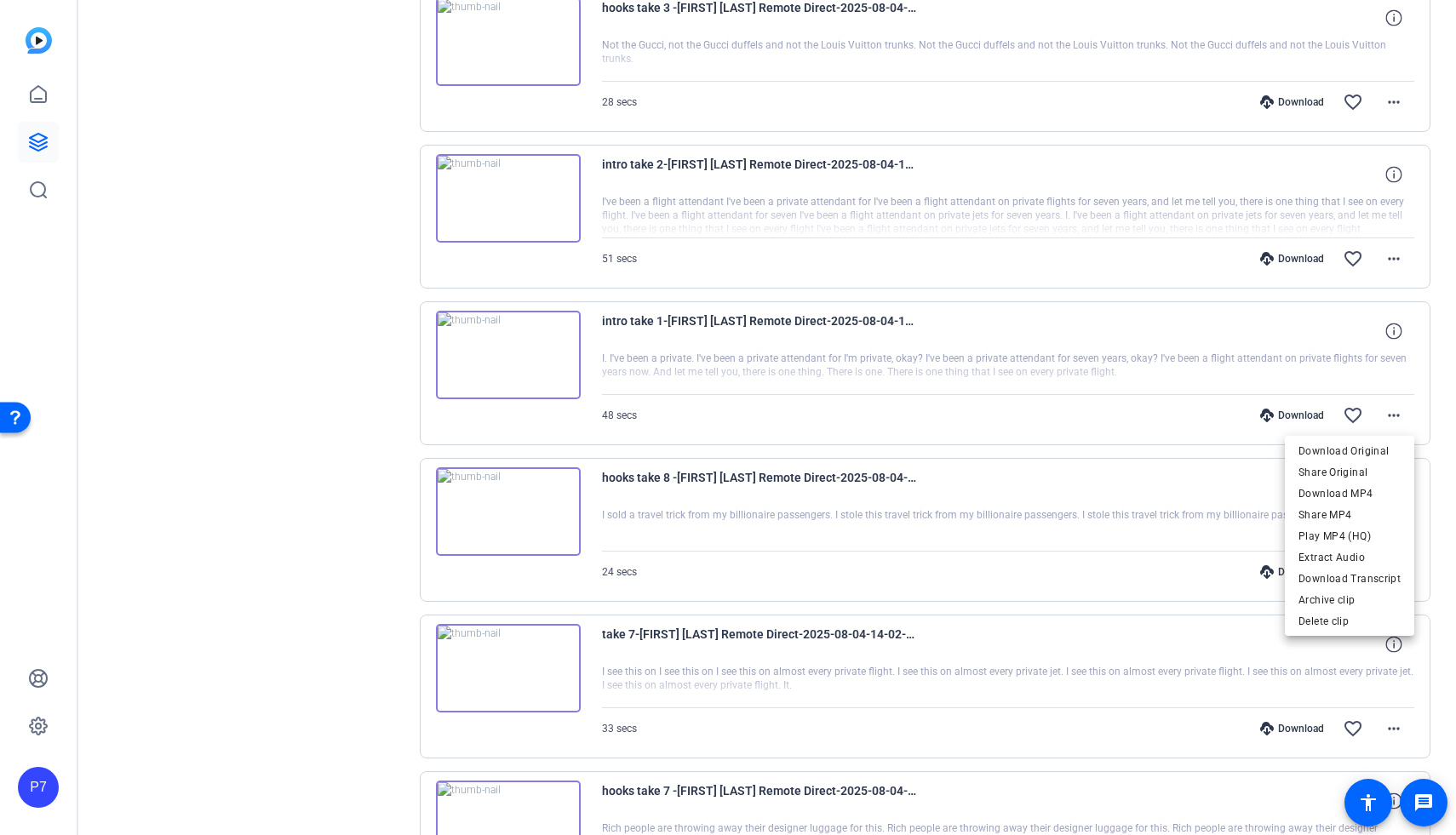 click at bounding box center (728, 417) 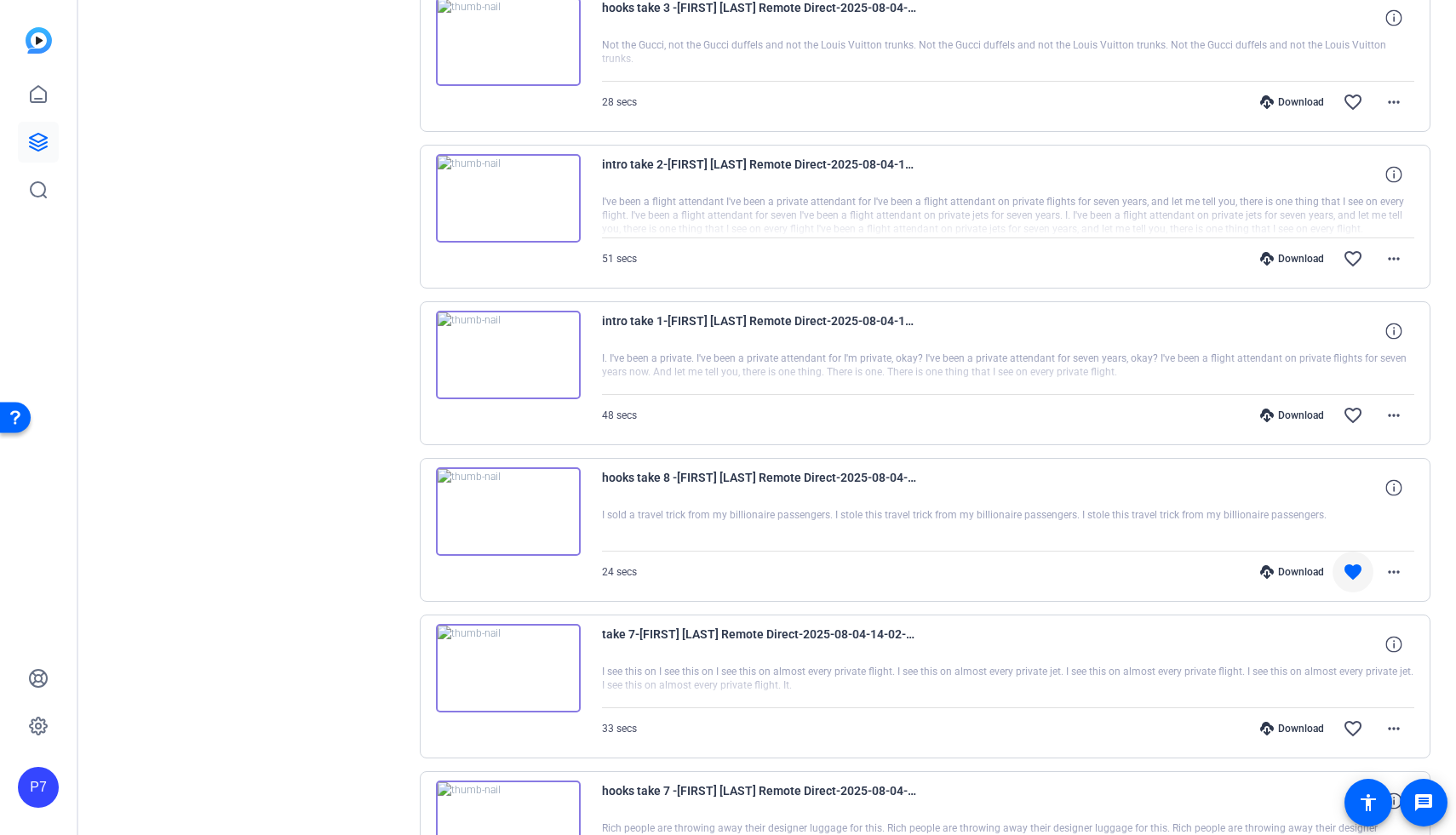 click at bounding box center [508, 355] 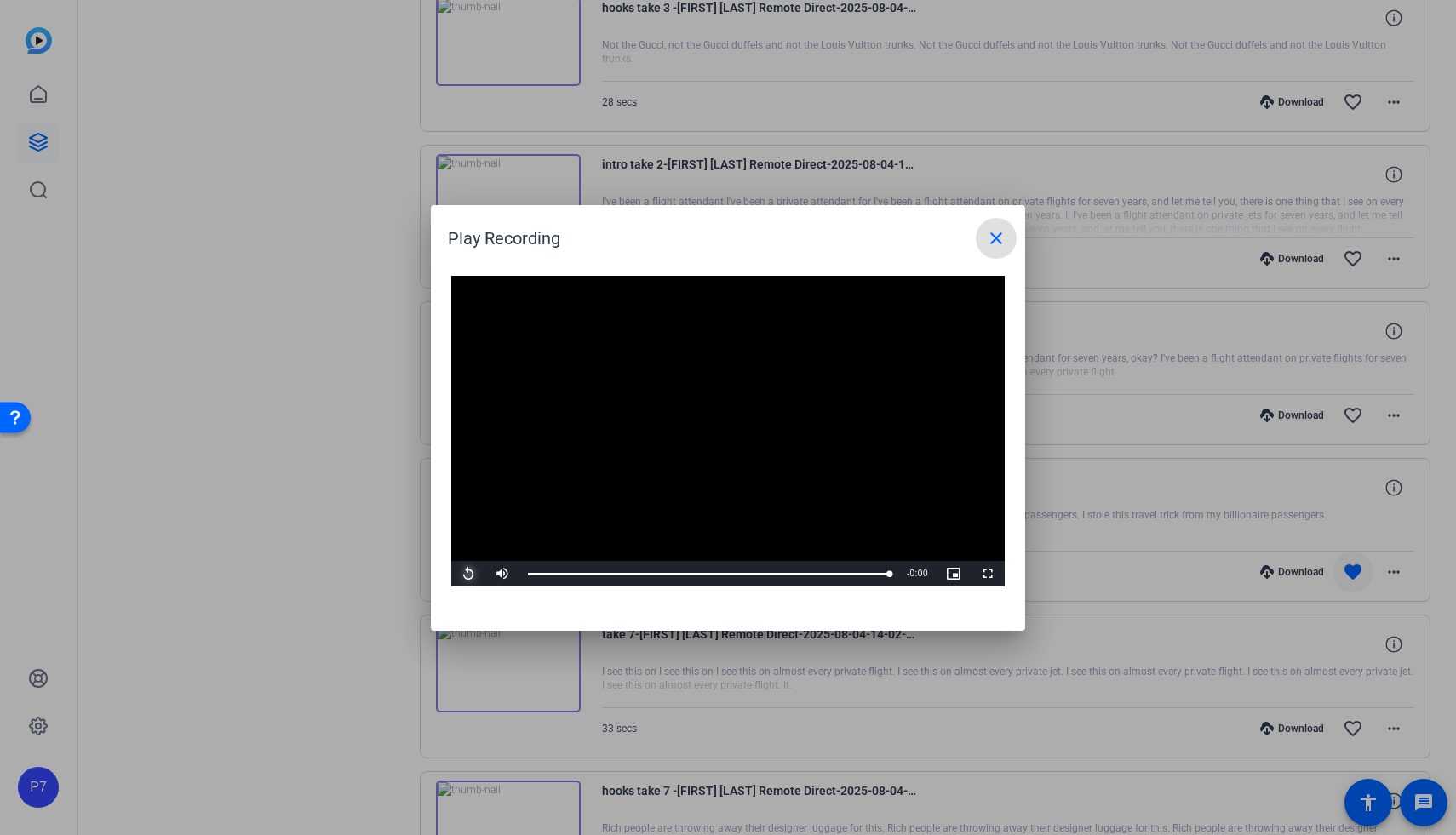 click at bounding box center [468, 574] 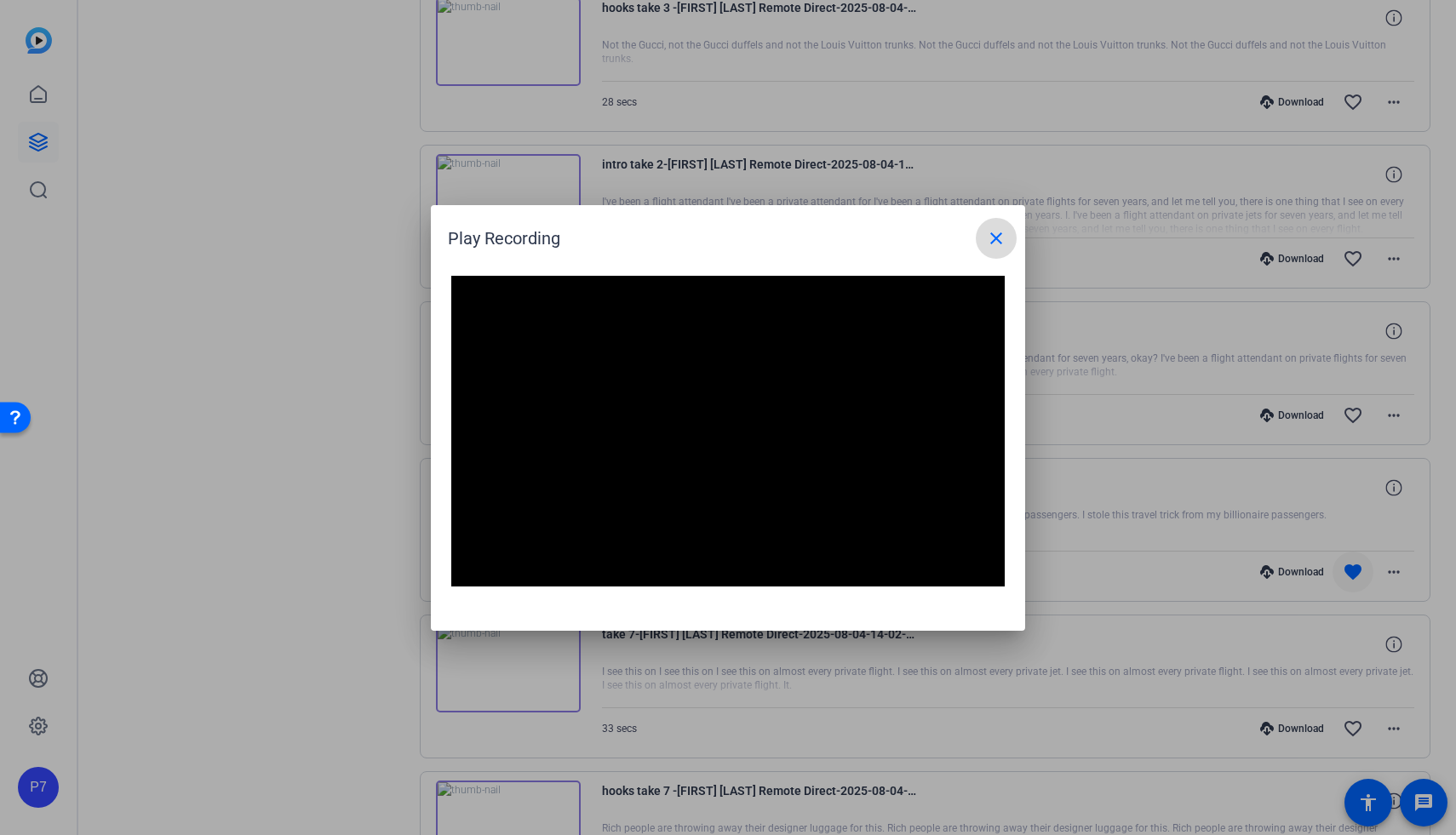 click at bounding box center [996, 238] 